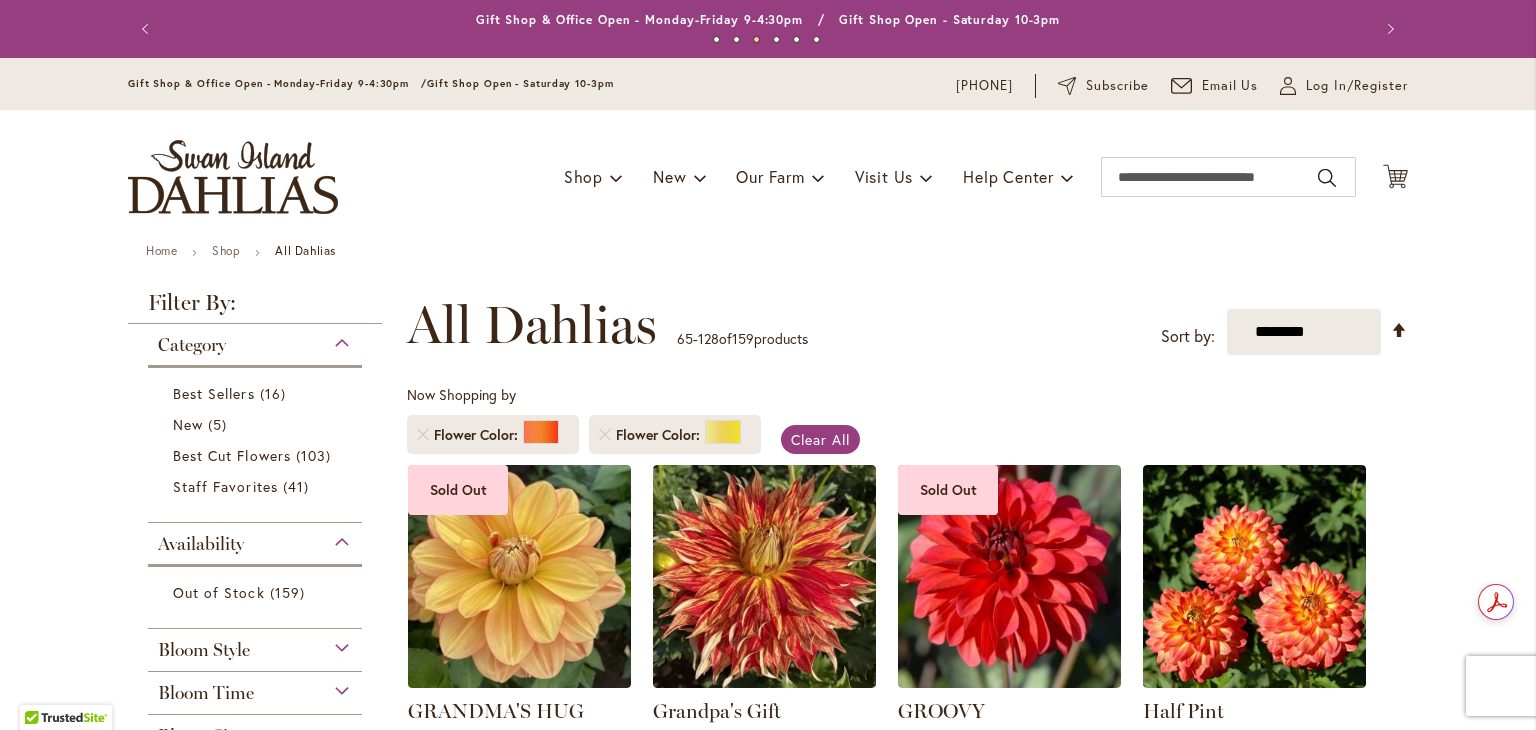 scroll, scrollTop: 0, scrollLeft: 0, axis: both 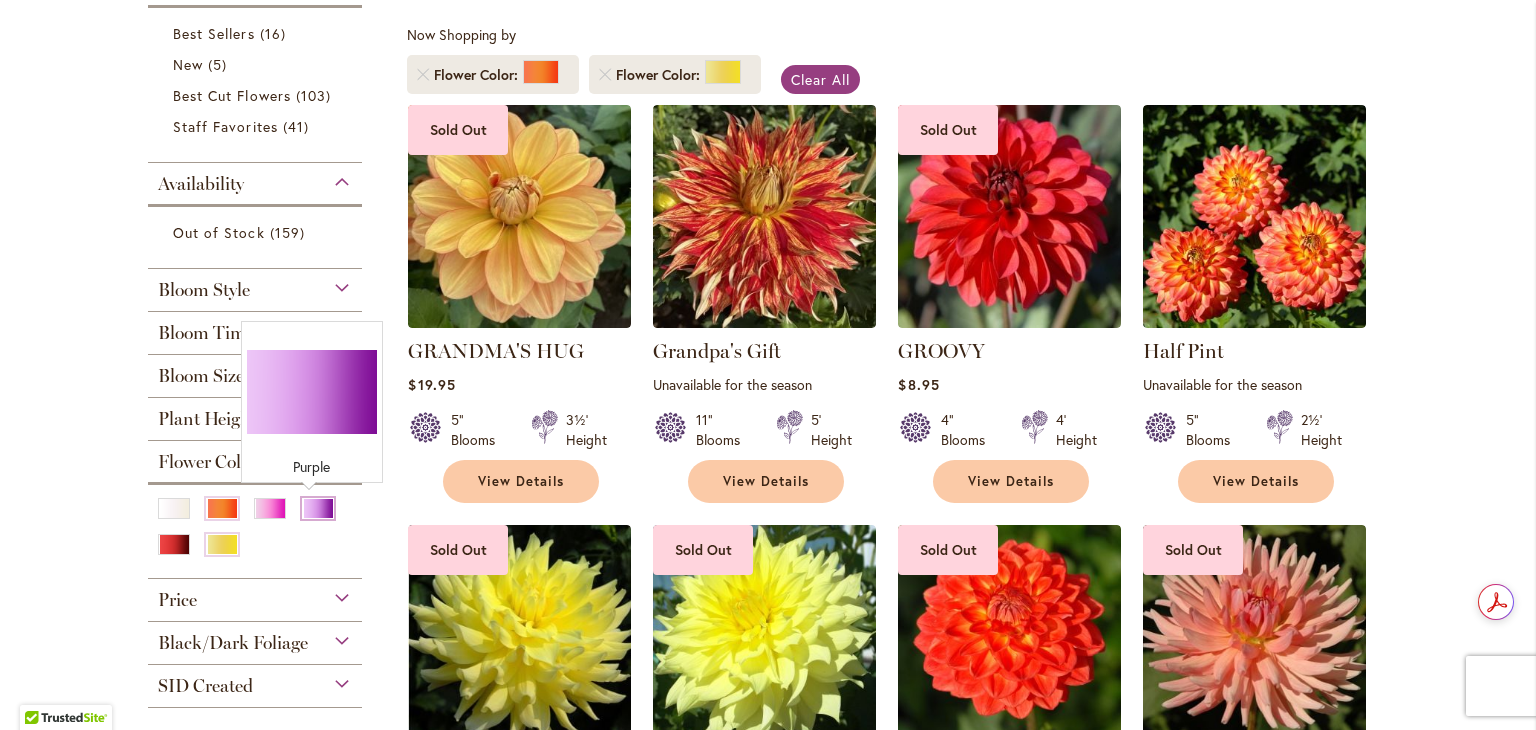 click at bounding box center [318, 508] 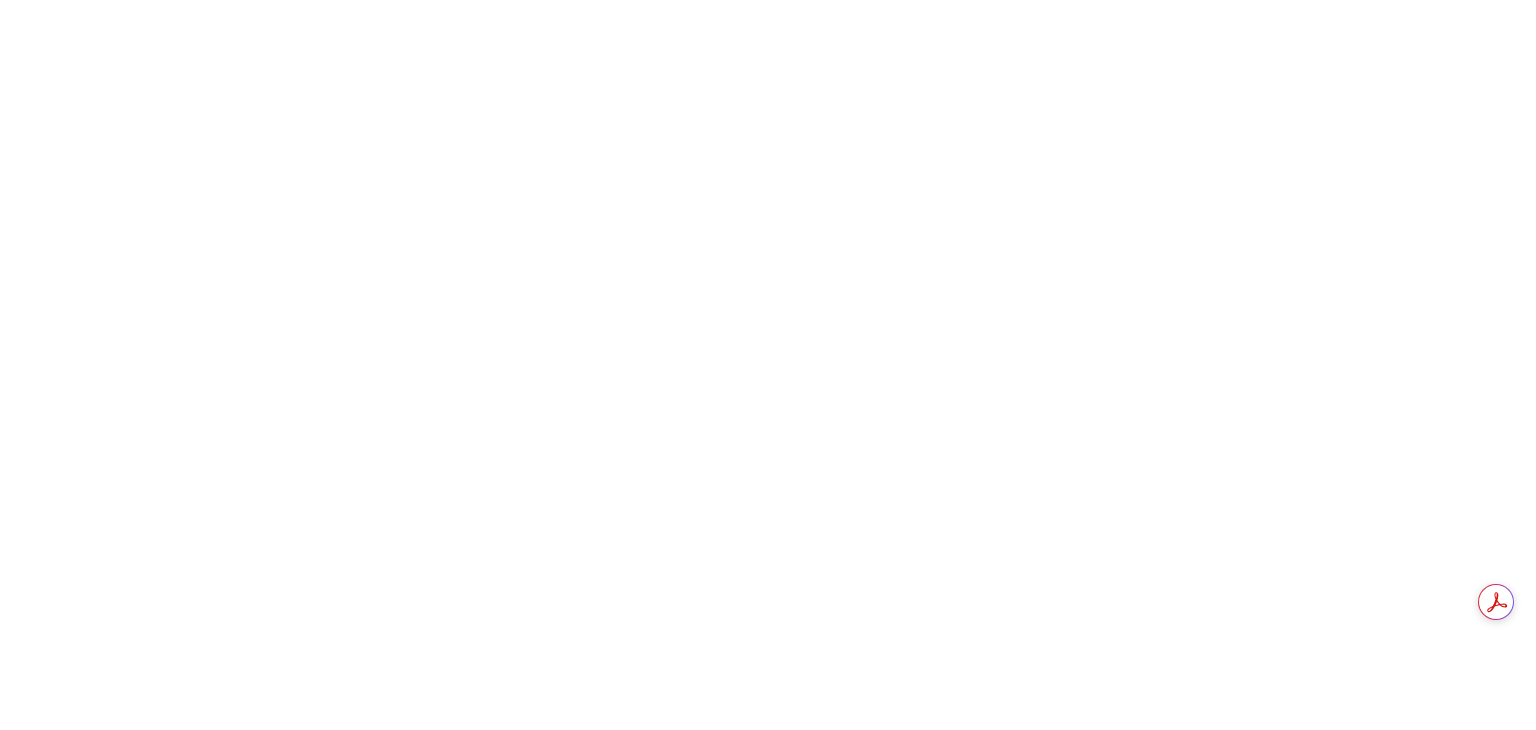 scroll, scrollTop: 0, scrollLeft: 0, axis: both 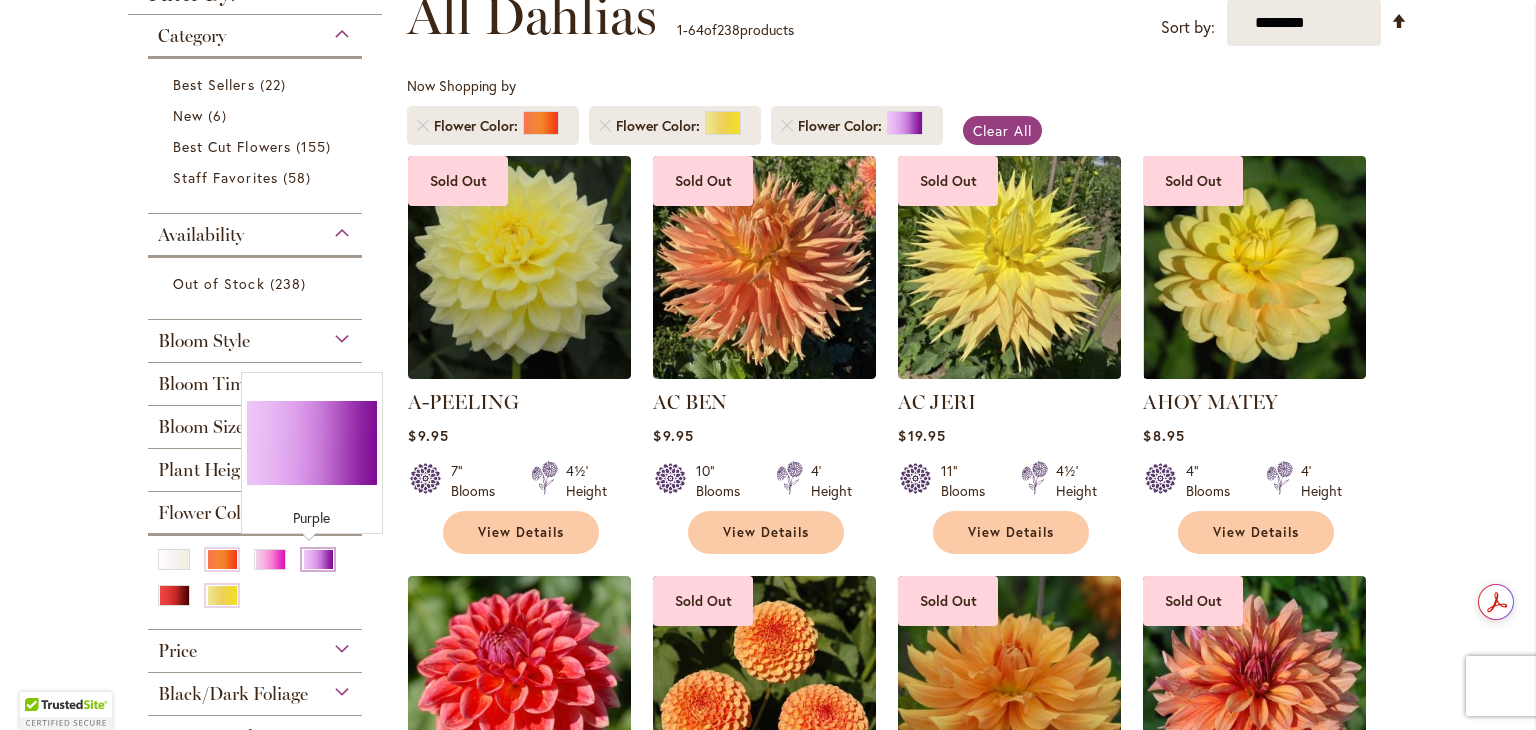 click at bounding box center [318, 559] 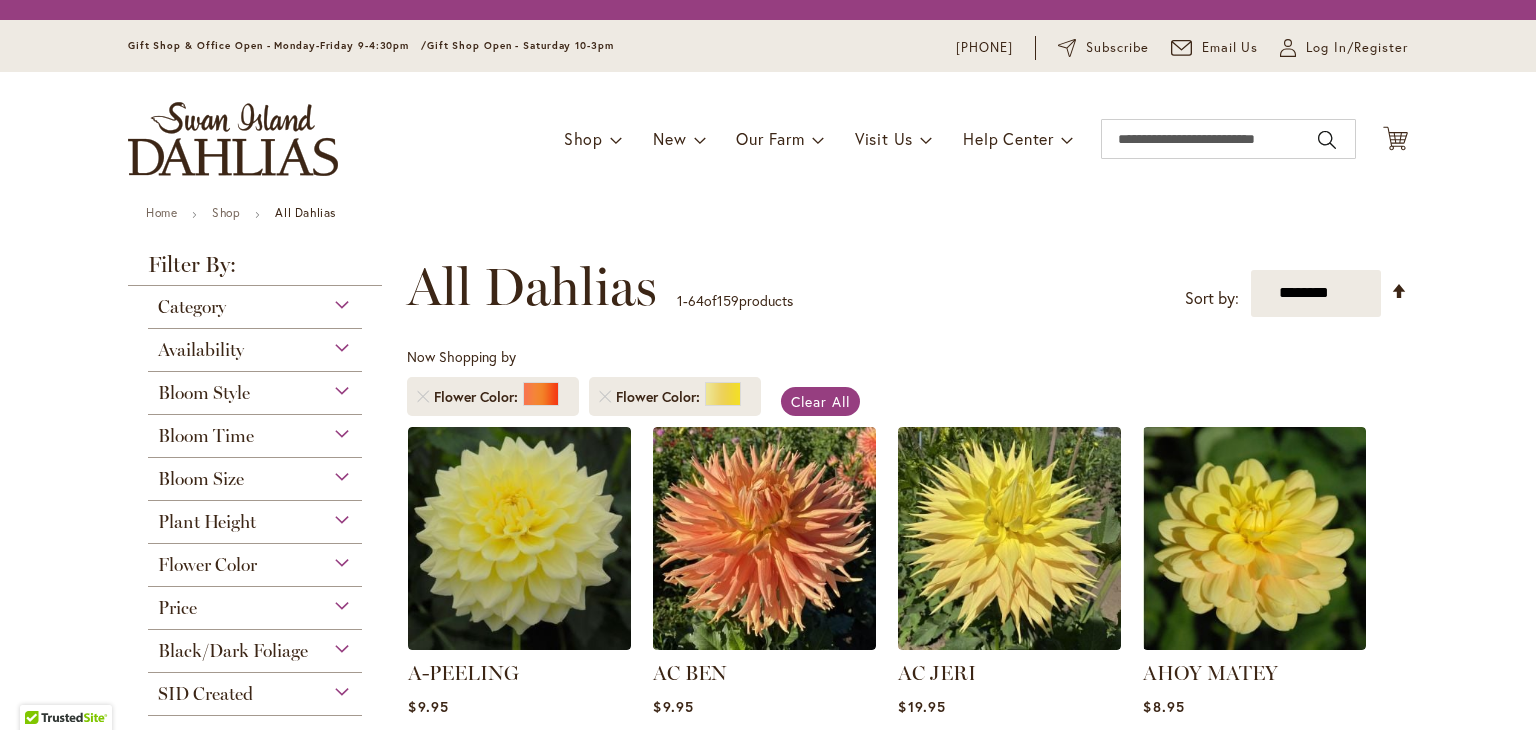 scroll, scrollTop: 0, scrollLeft: 0, axis: both 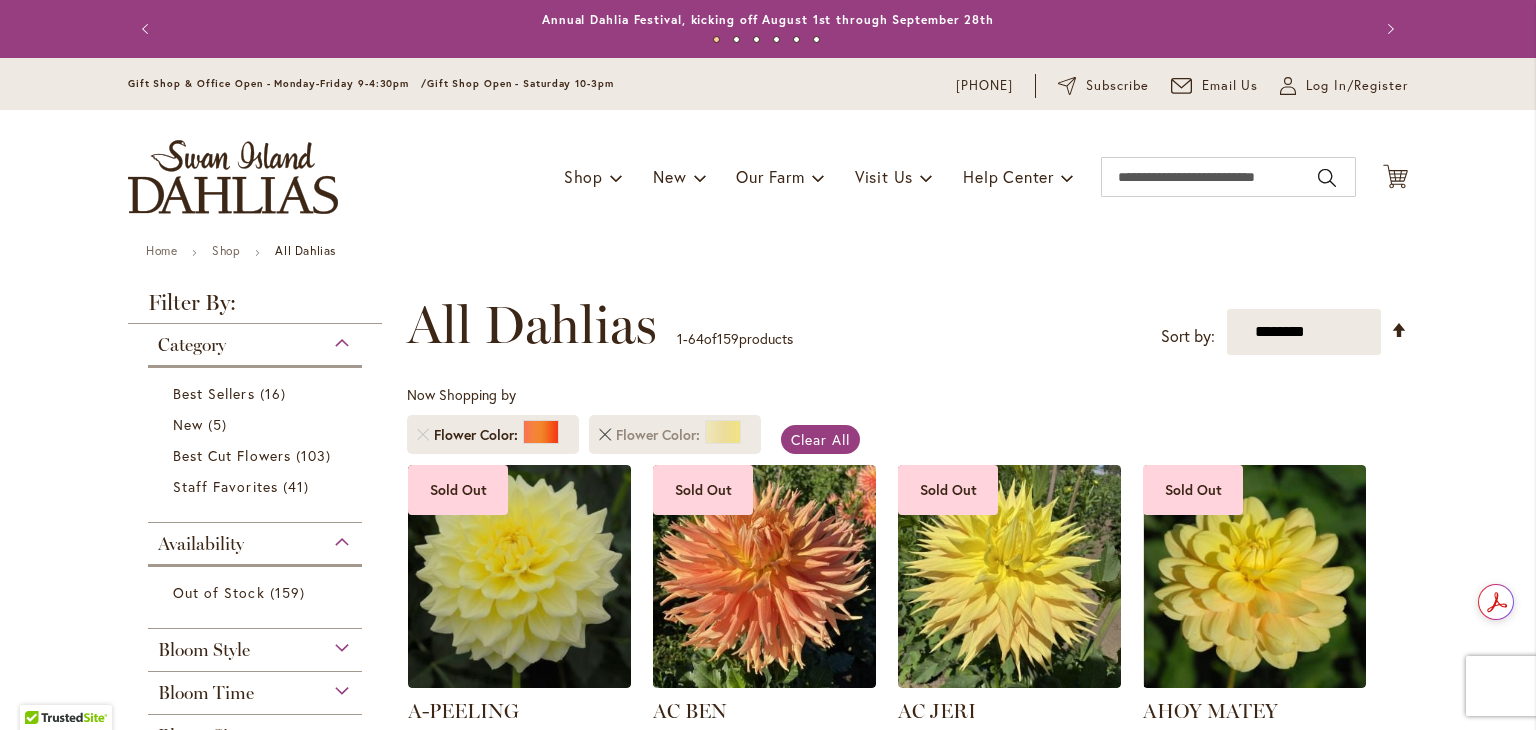 click at bounding box center [605, 435] 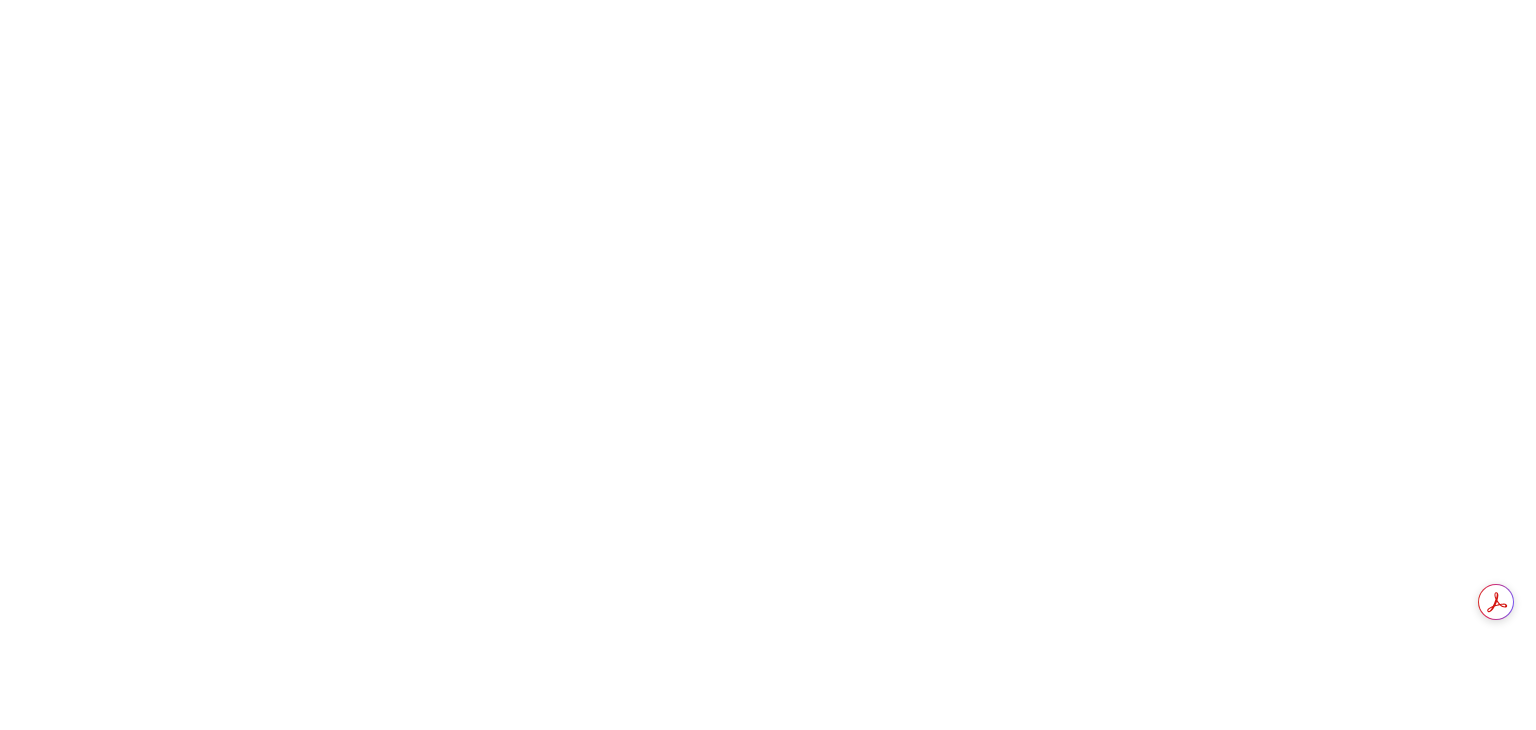 scroll, scrollTop: 0, scrollLeft: 0, axis: both 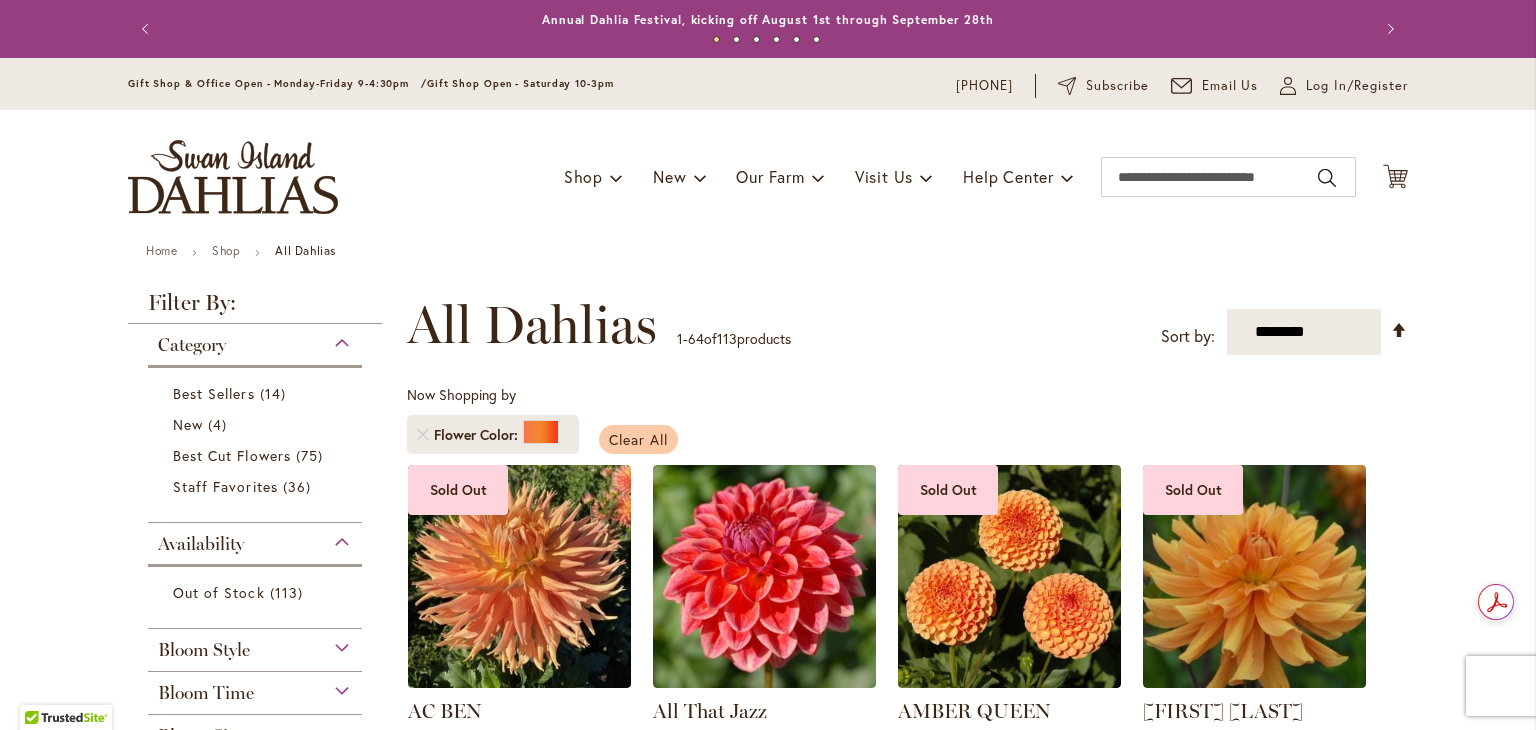 click on "Clear All" at bounding box center [638, 439] 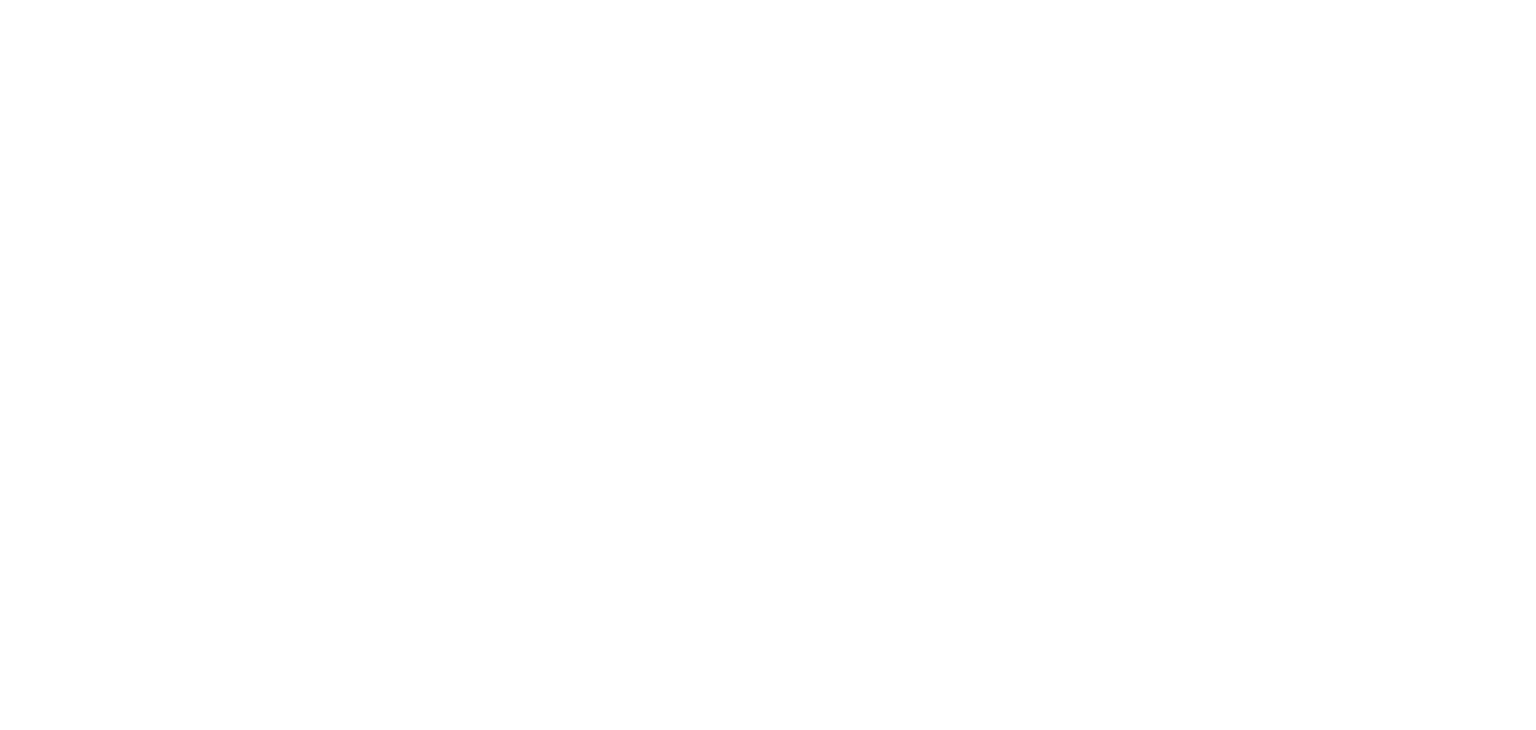 scroll, scrollTop: 0, scrollLeft: 0, axis: both 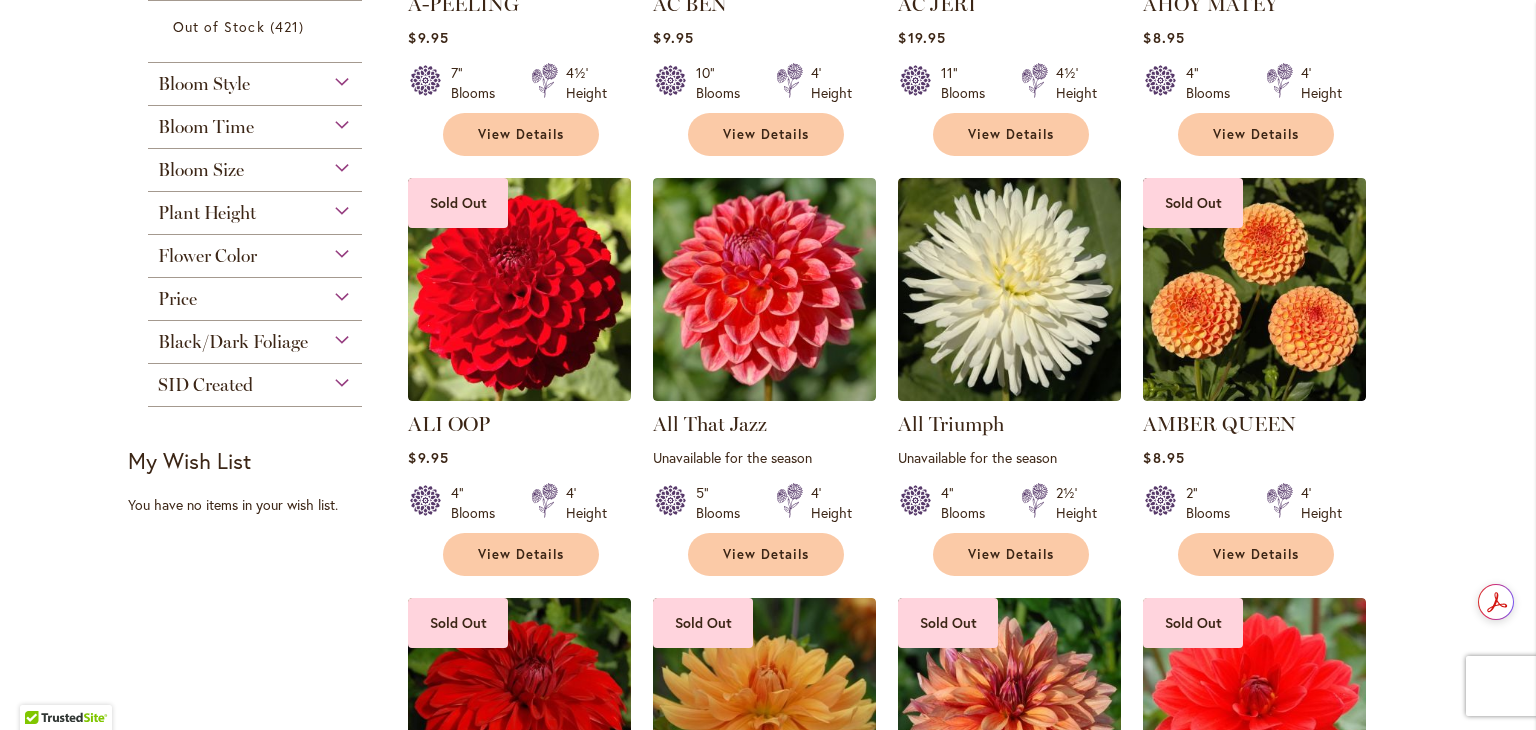 click on "Flower Color" at bounding box center (255, 251) 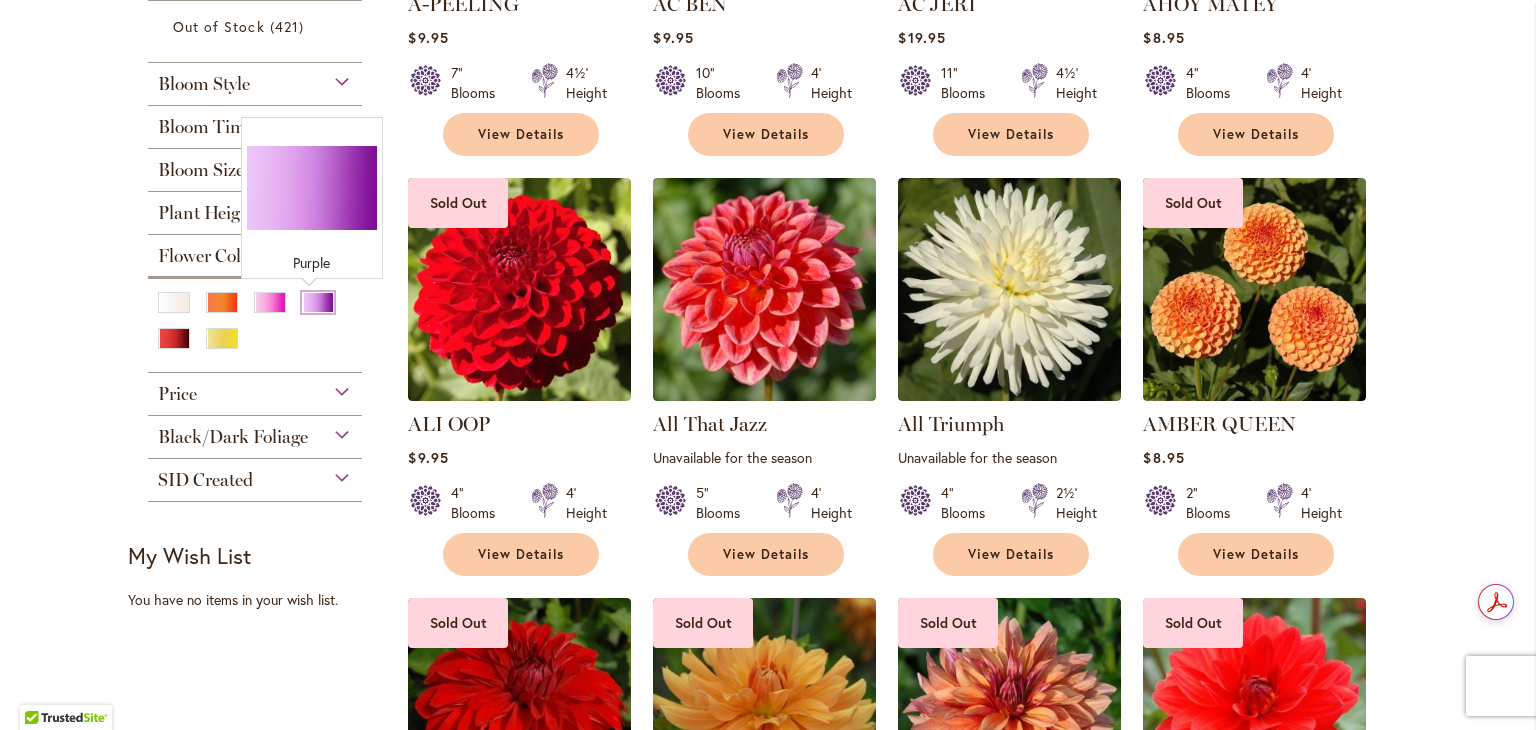 click at bounding box center [318, 302] 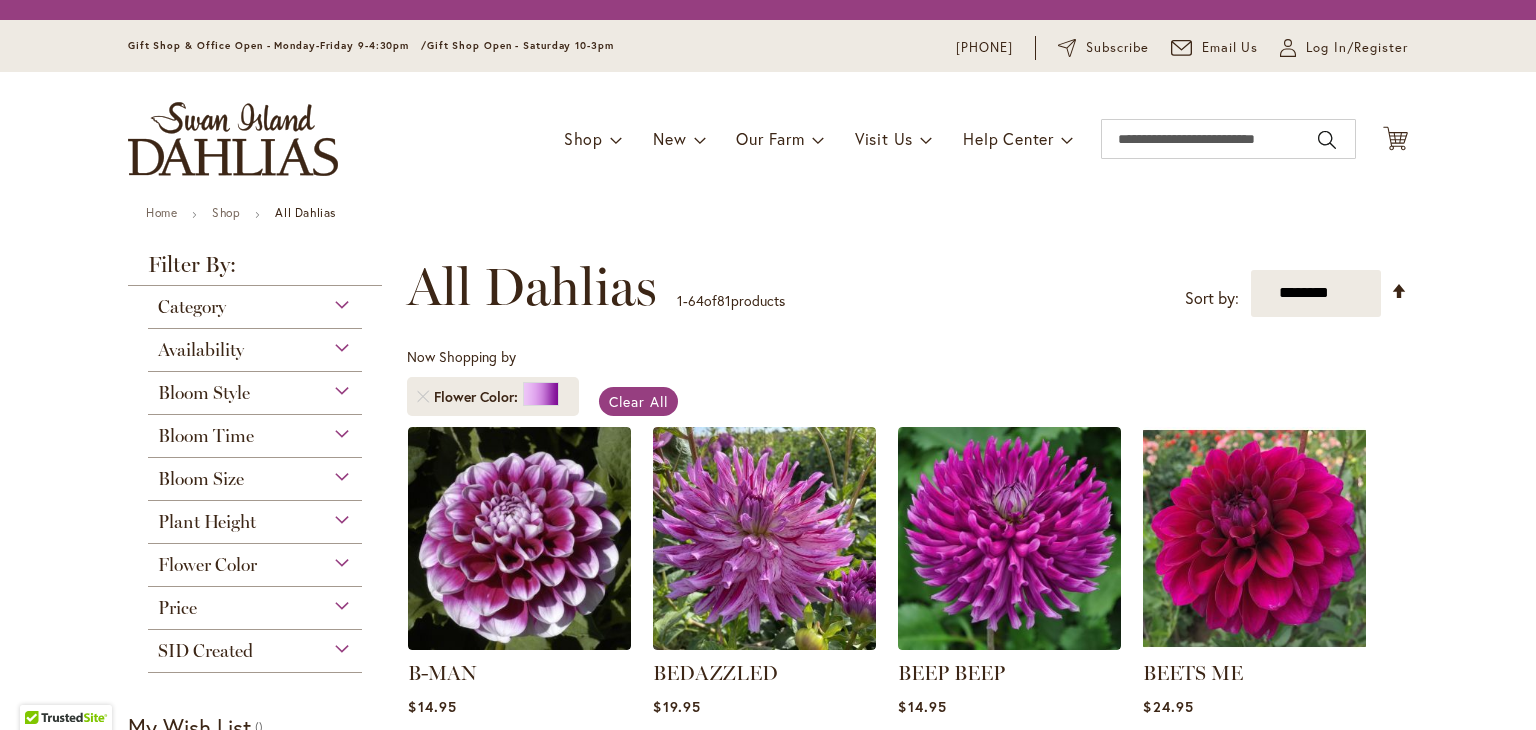 scroll, scrollTop: 0, scrollLeft: 0, axis: both 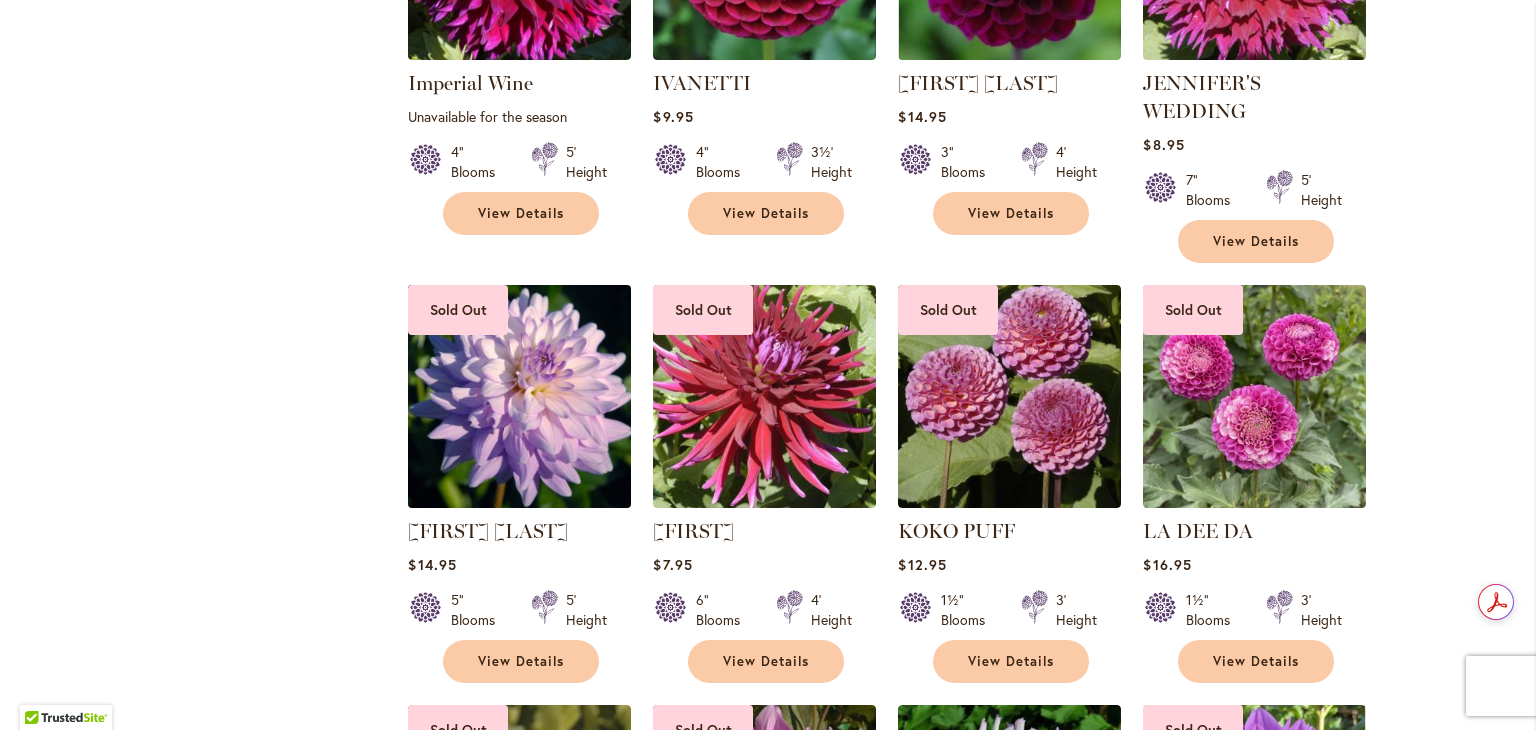 click at bounding box center (520, 396) 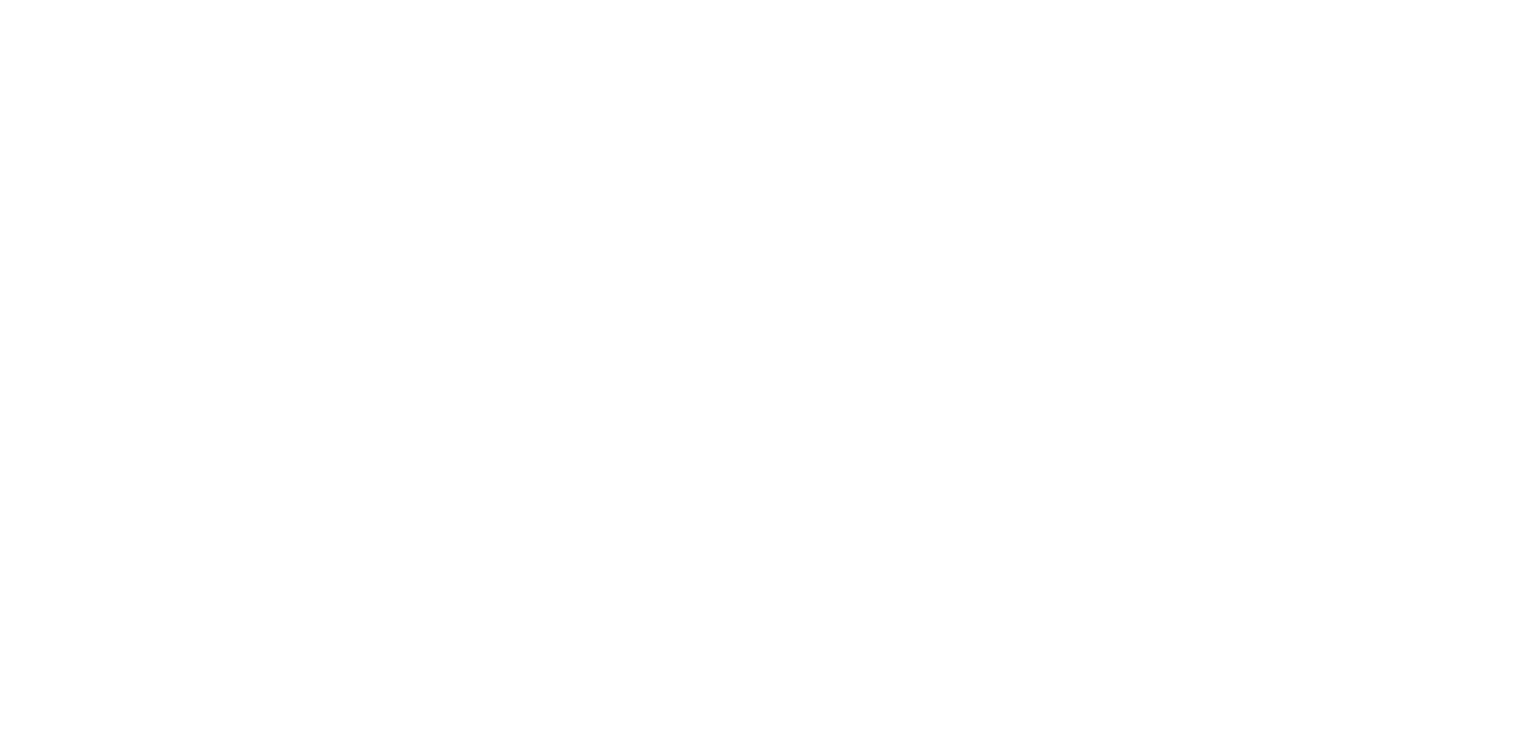 scroll, scrollTop: 0, scrollLeft: 0, axis: both 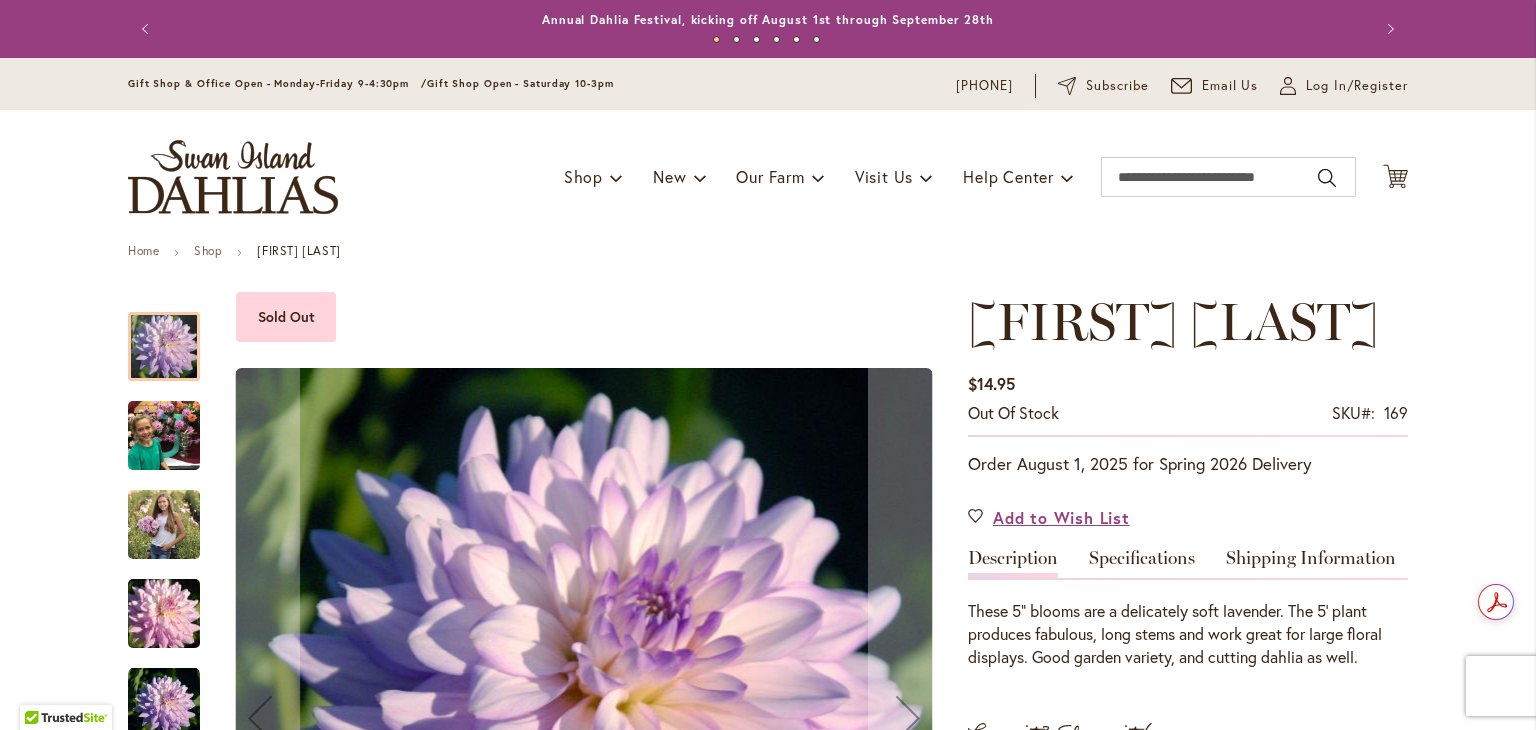 click at bounding box center (164, 524) 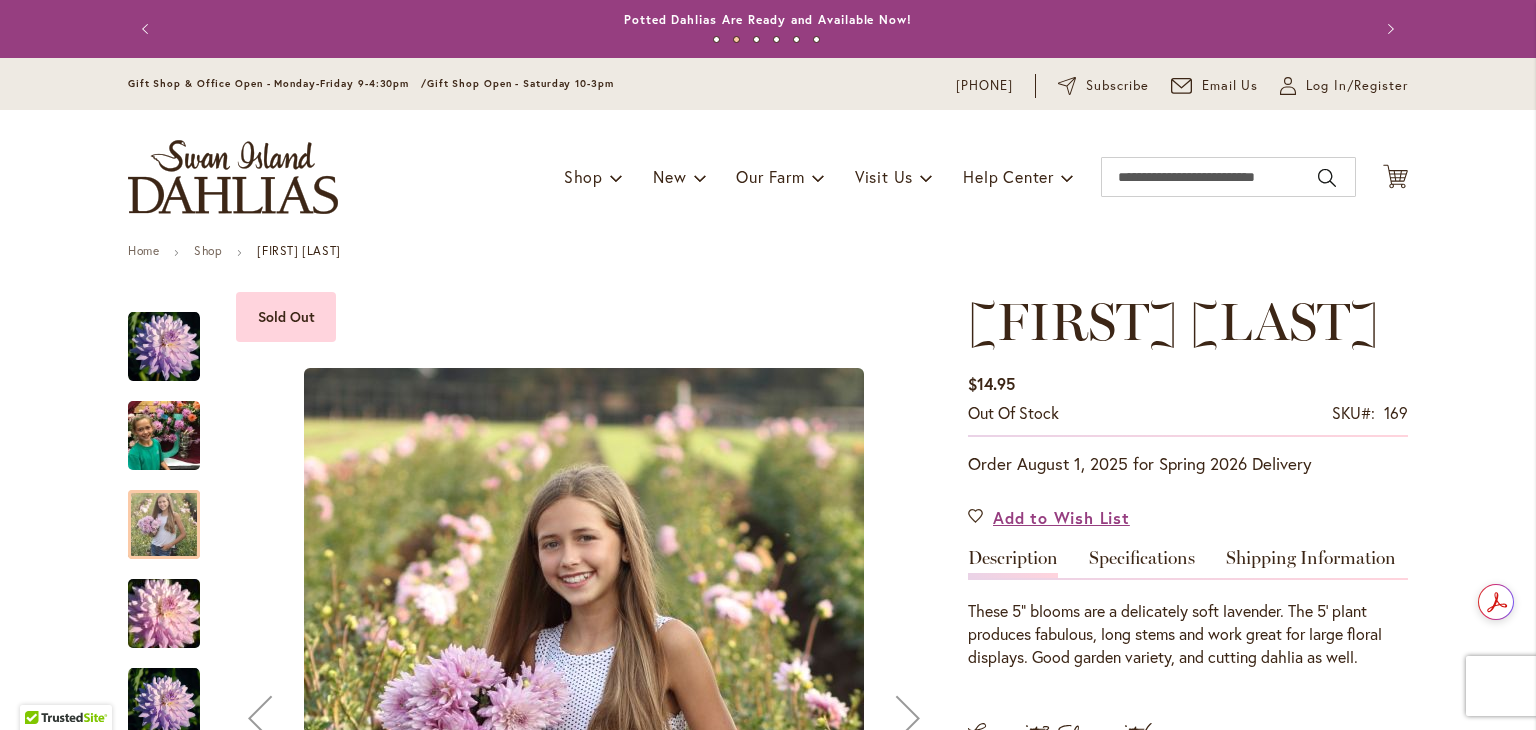 scroll, scrollTop: 91, scrollLeft: 0, axis: vertical 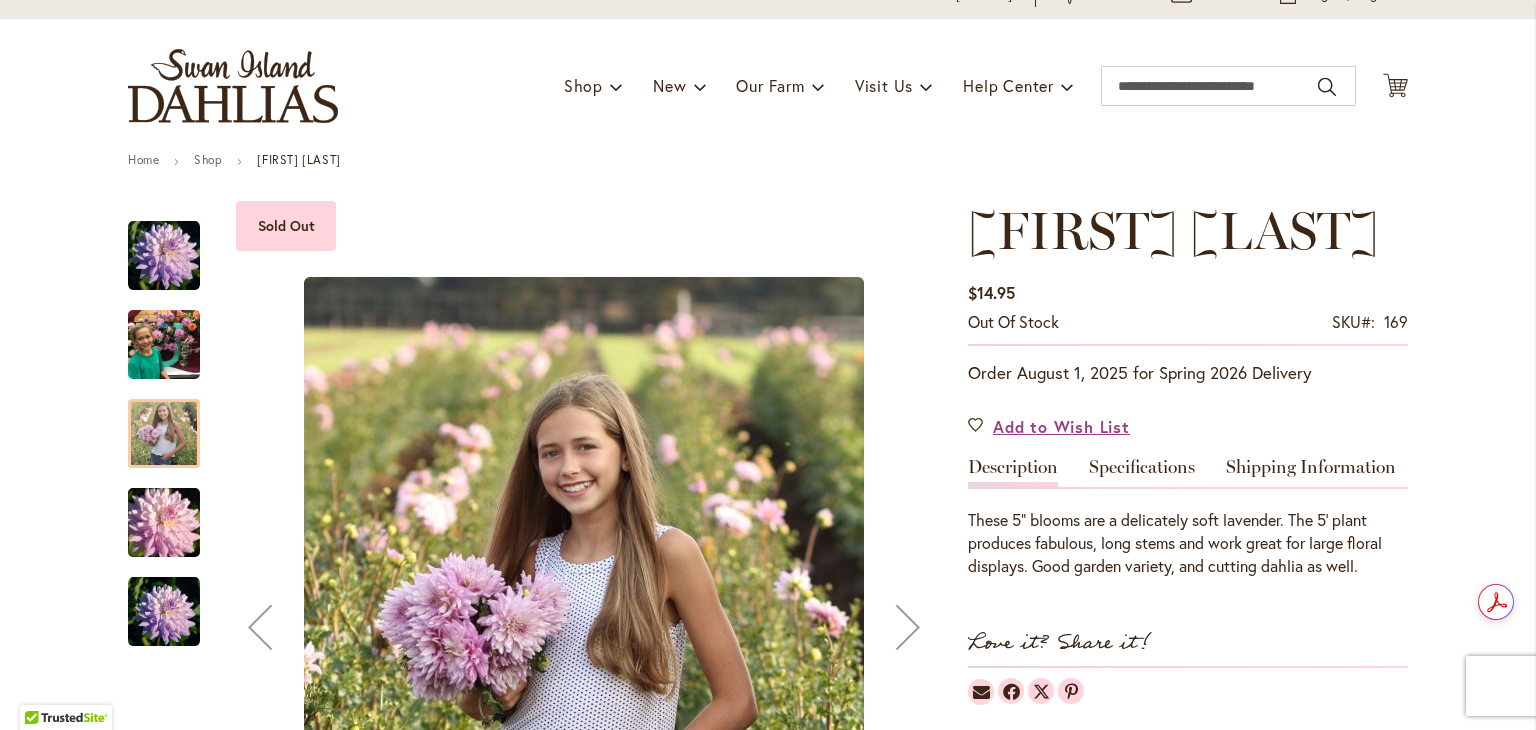 click at bounding box center (164, 345) 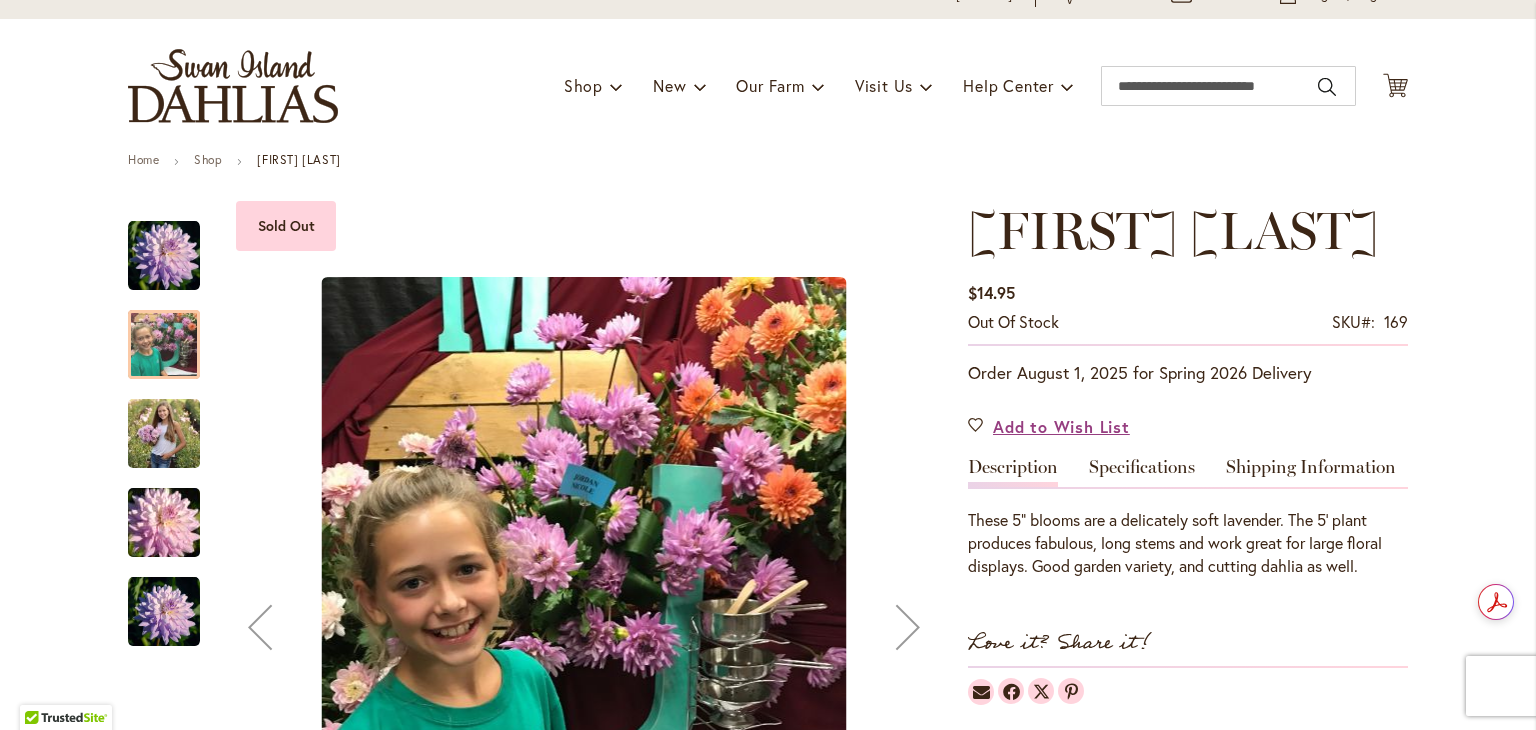 click at bounding box center (164, 523) 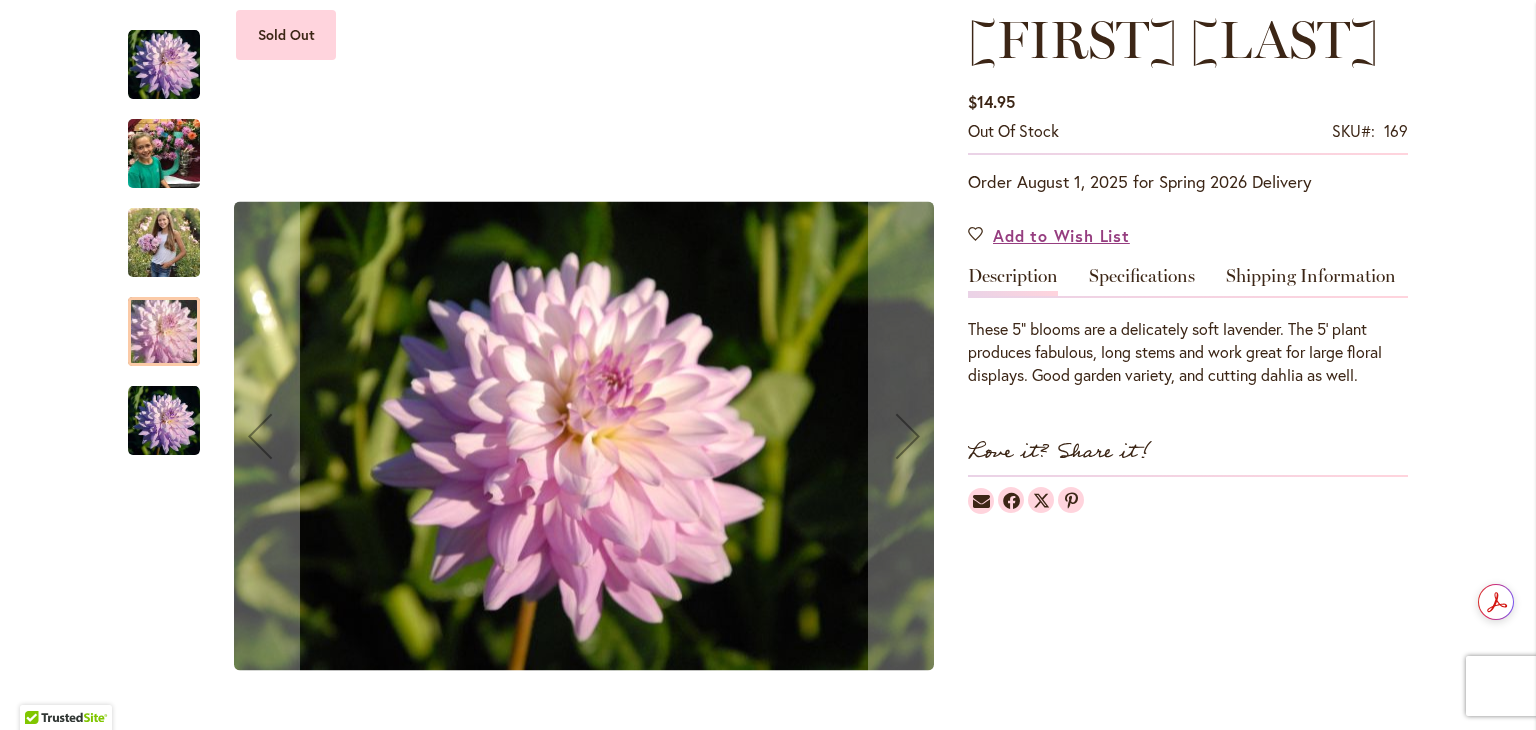 scroll, scrollTop: 283, scrollLeft: 0, axis: vertical 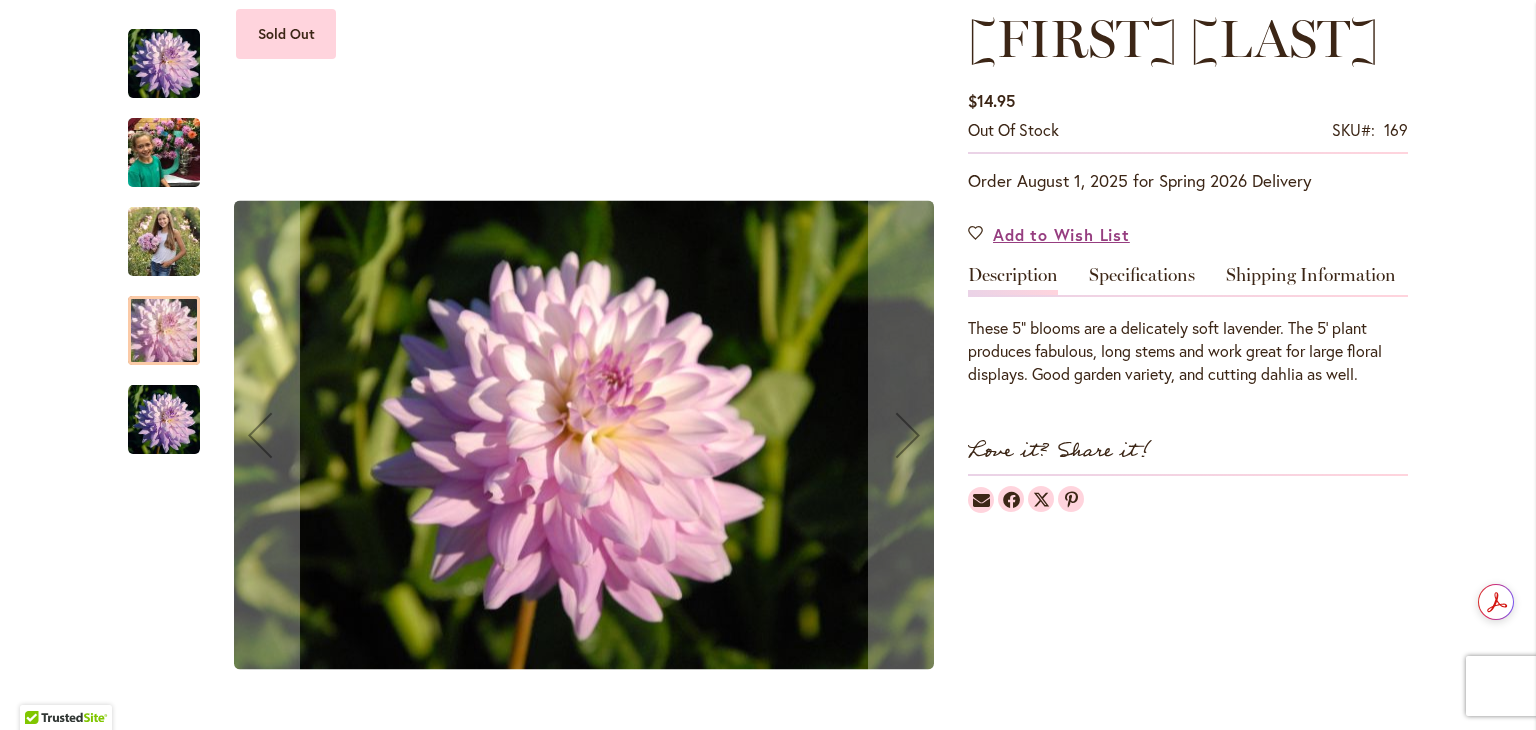 click at bounding box center [164, 153] 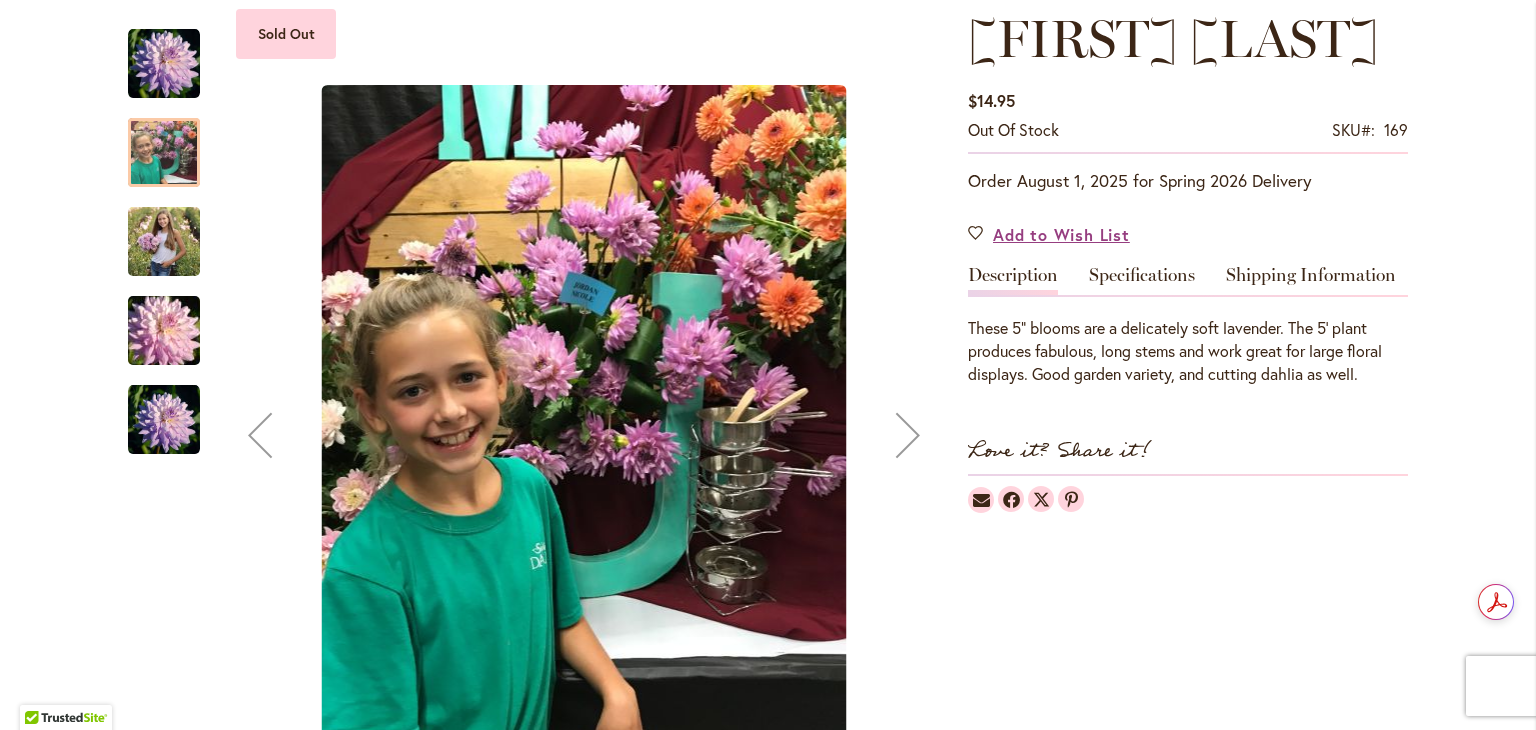 click at bounding box center [164, 241] 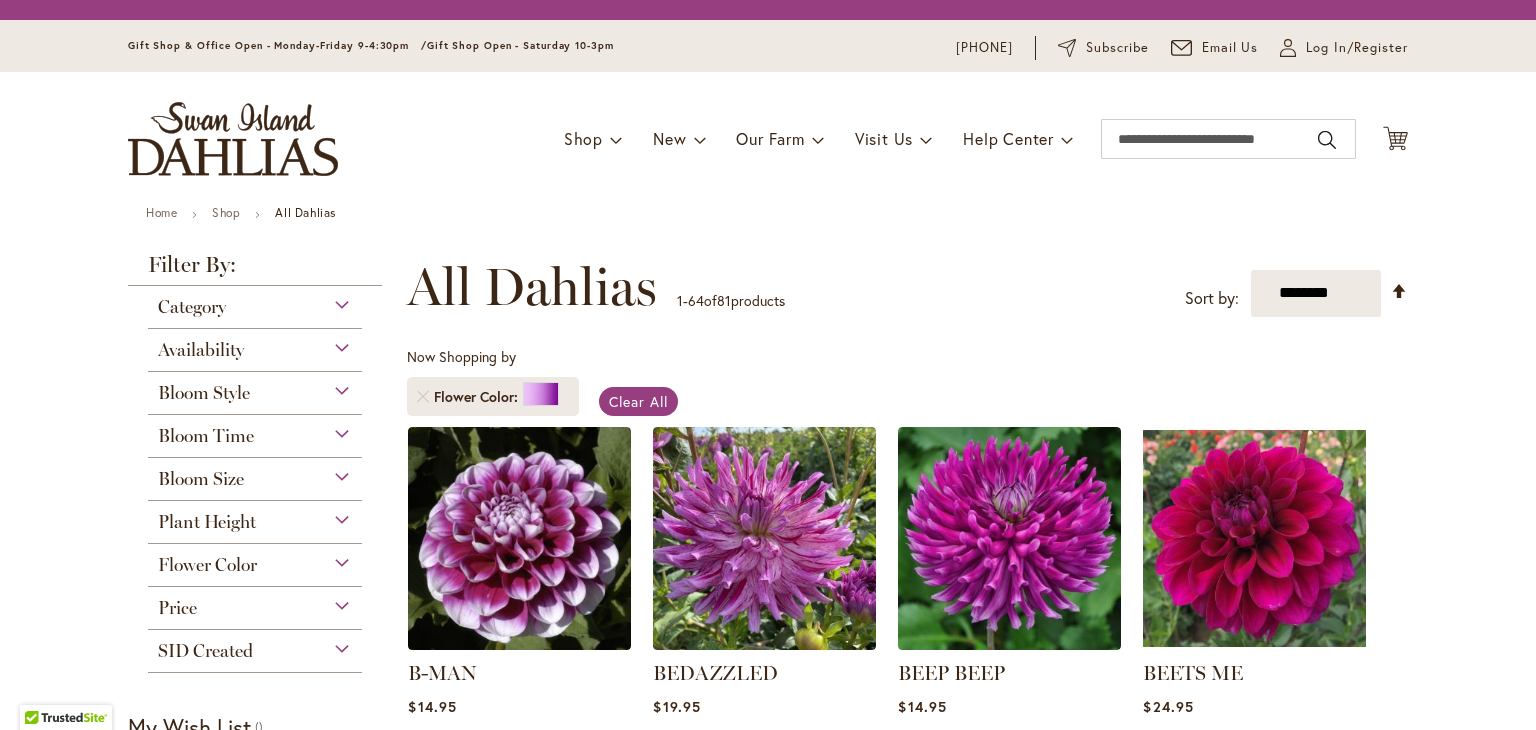 scroll, scrollTop: 0, scrollLeft: 0, axis: both 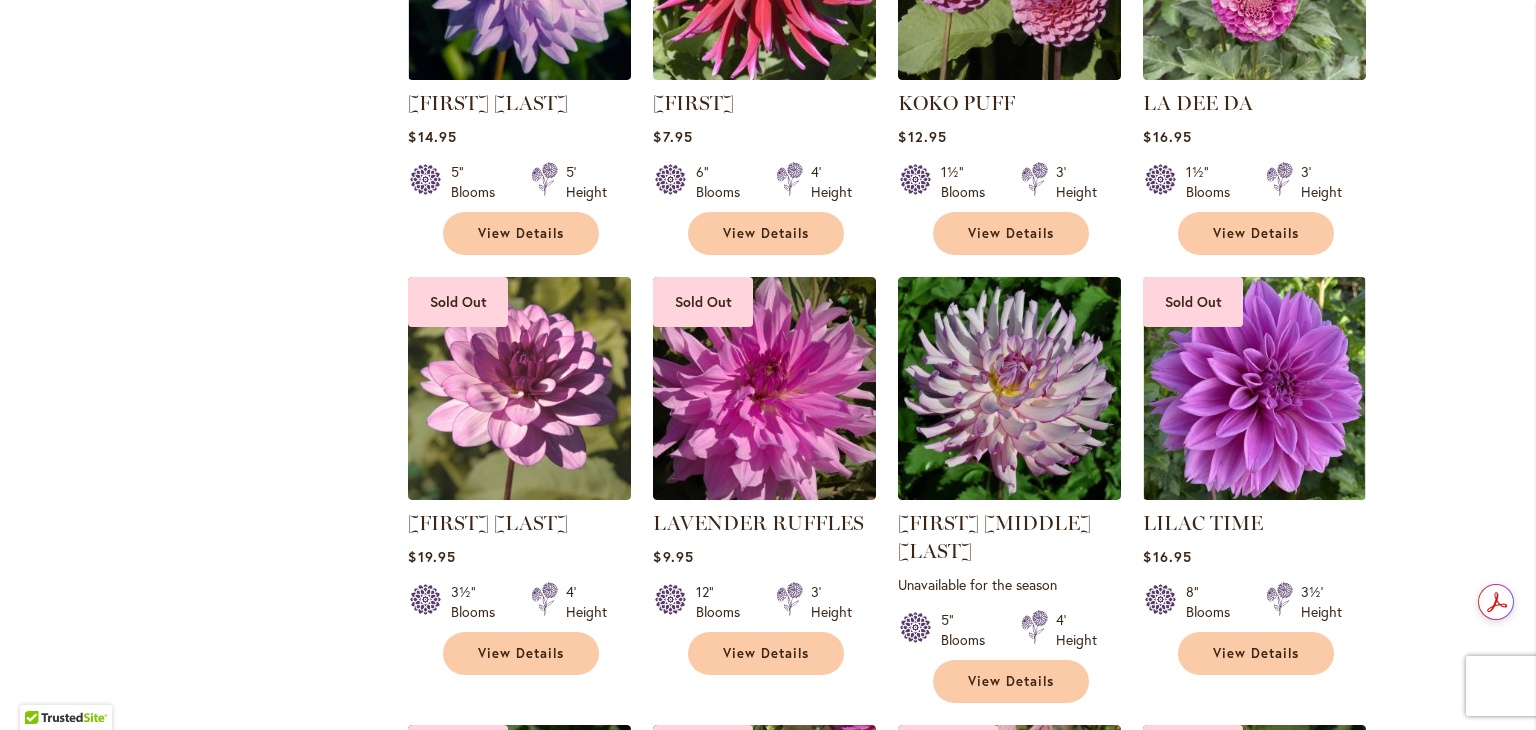 click on "Sold Out
[NAME]
Rating:
100%
2                  Reviews
$14.95
3" Blooms 3½' Height" at bounding box center [907, -154] 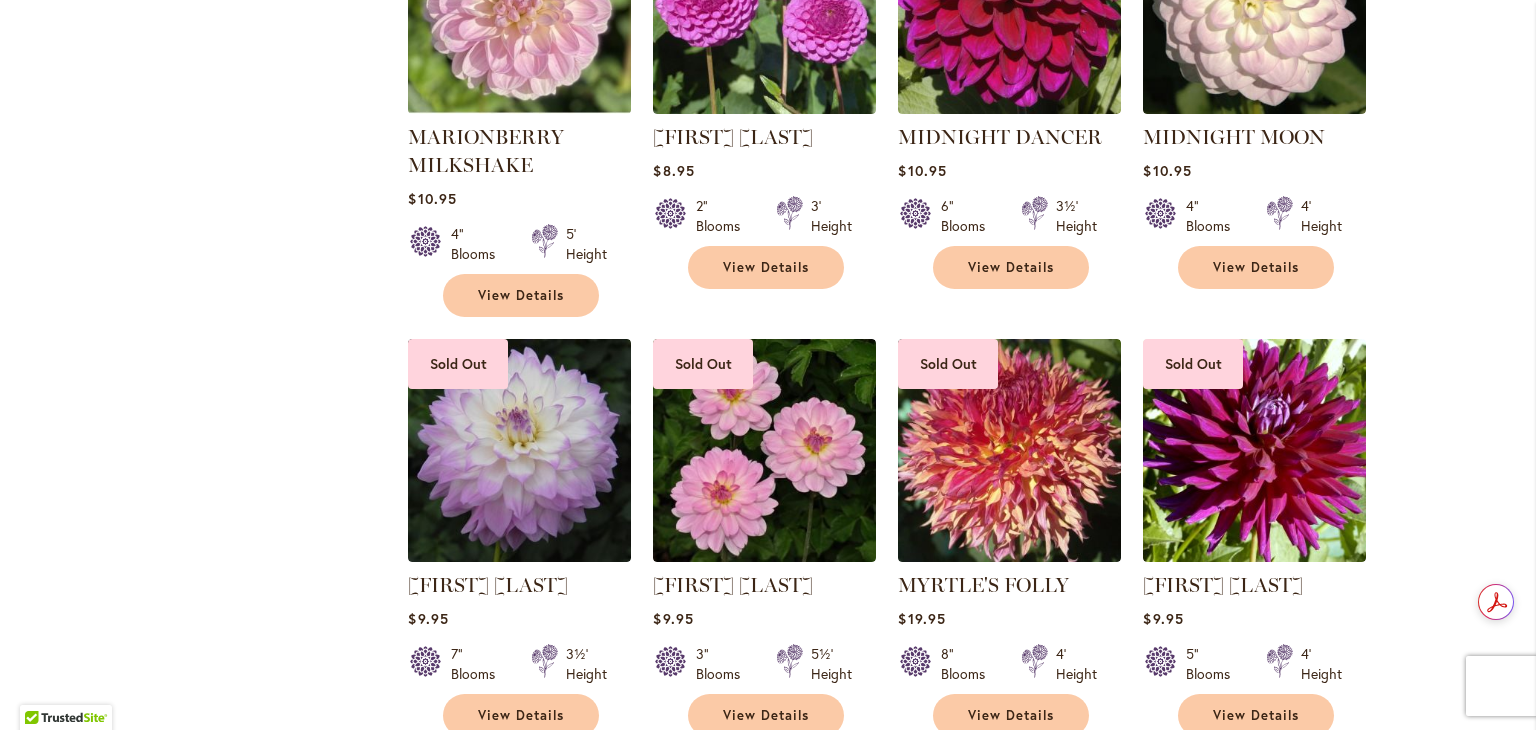 scroll, scrollTop: 5279, scrollLeft: 0, axis: vertical 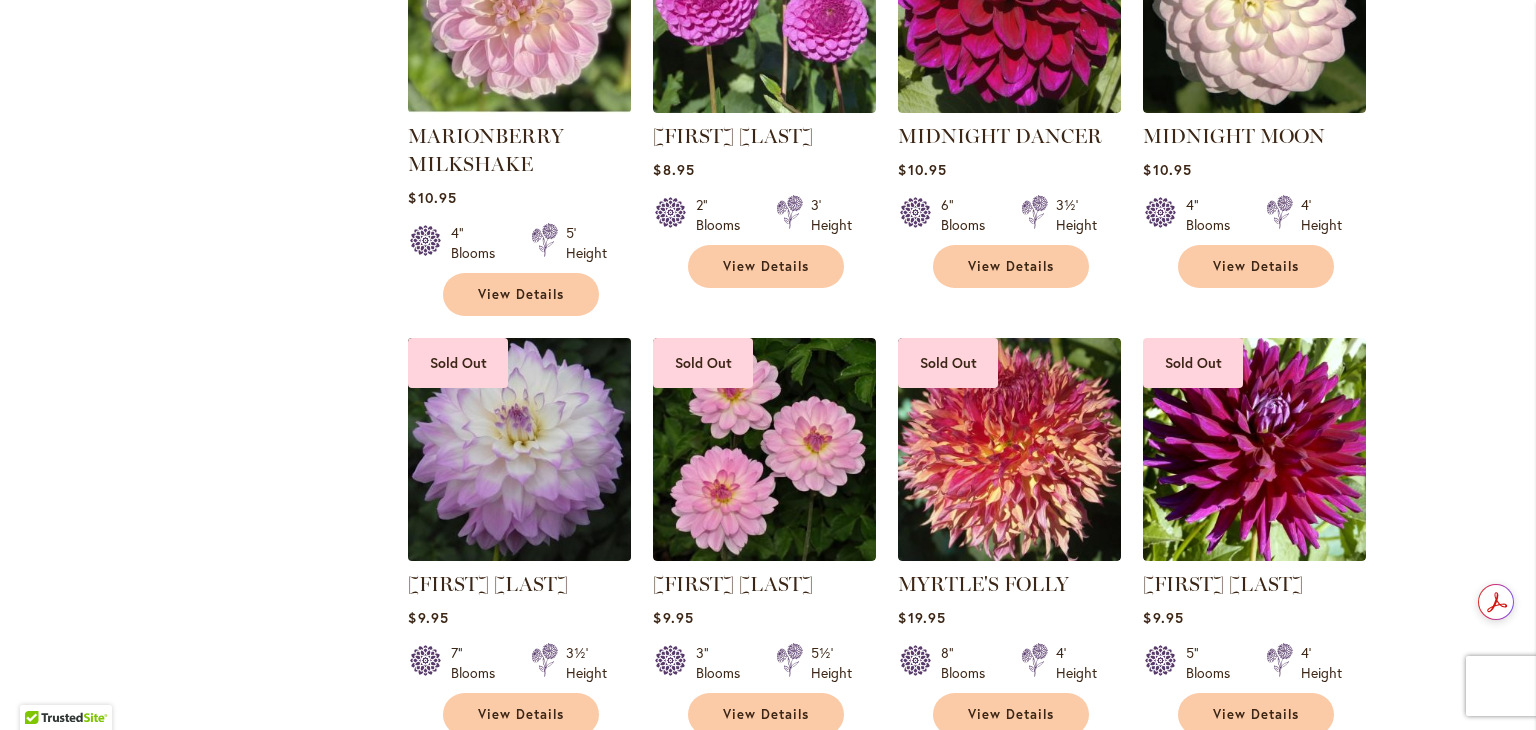 click at bounding box center (520, 449) 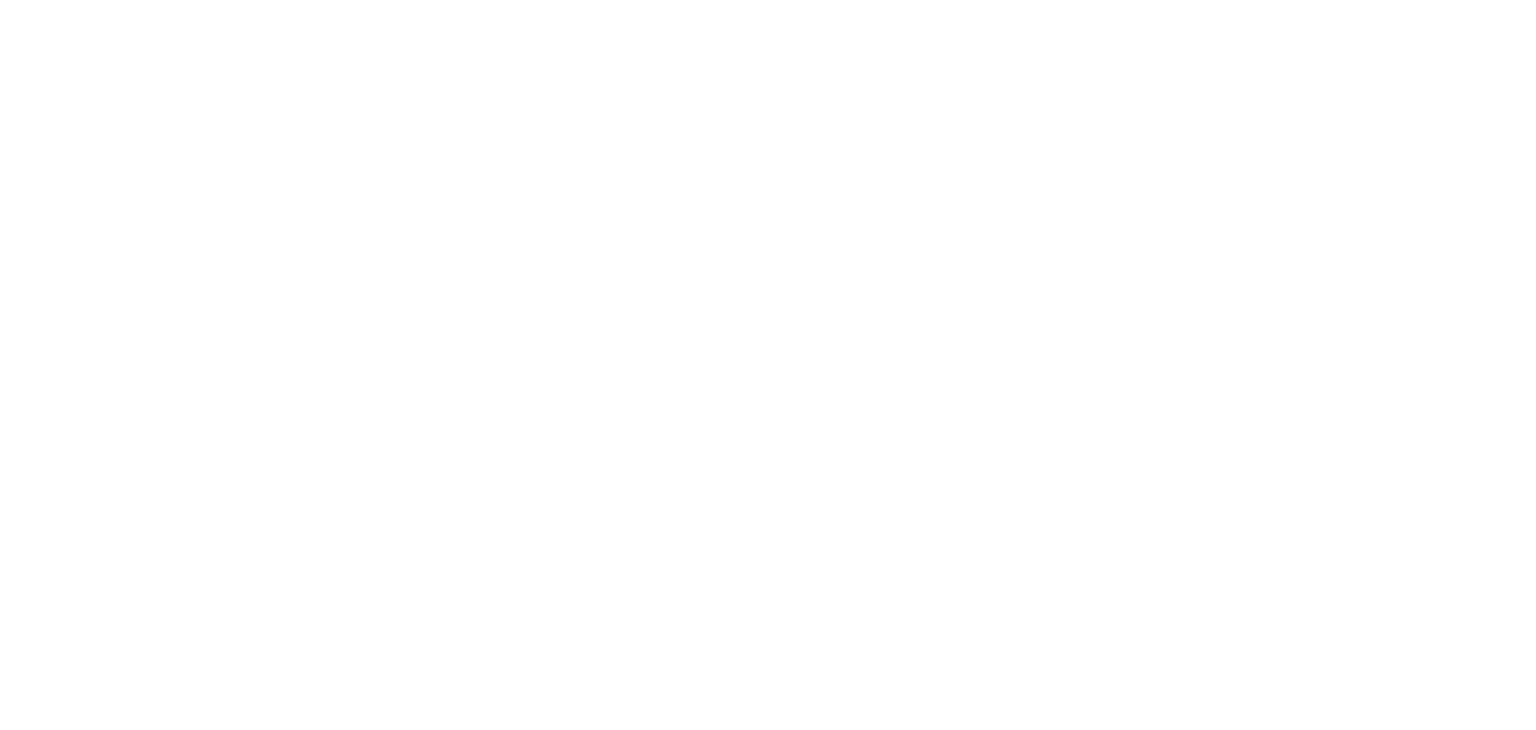 scroll, scrollTop: 0, scrollLeft: 0, axis: both 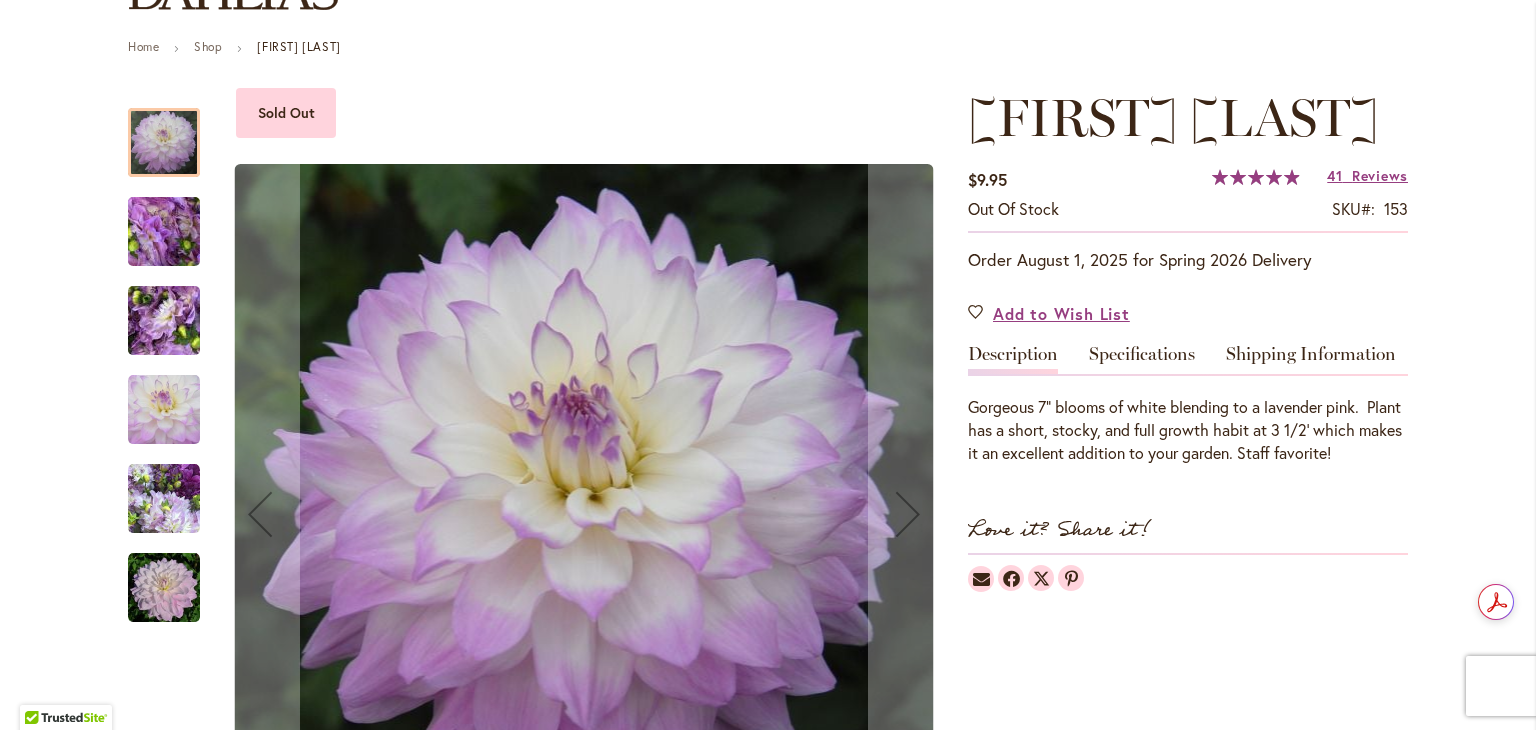 click at bounding box center (164, 321) 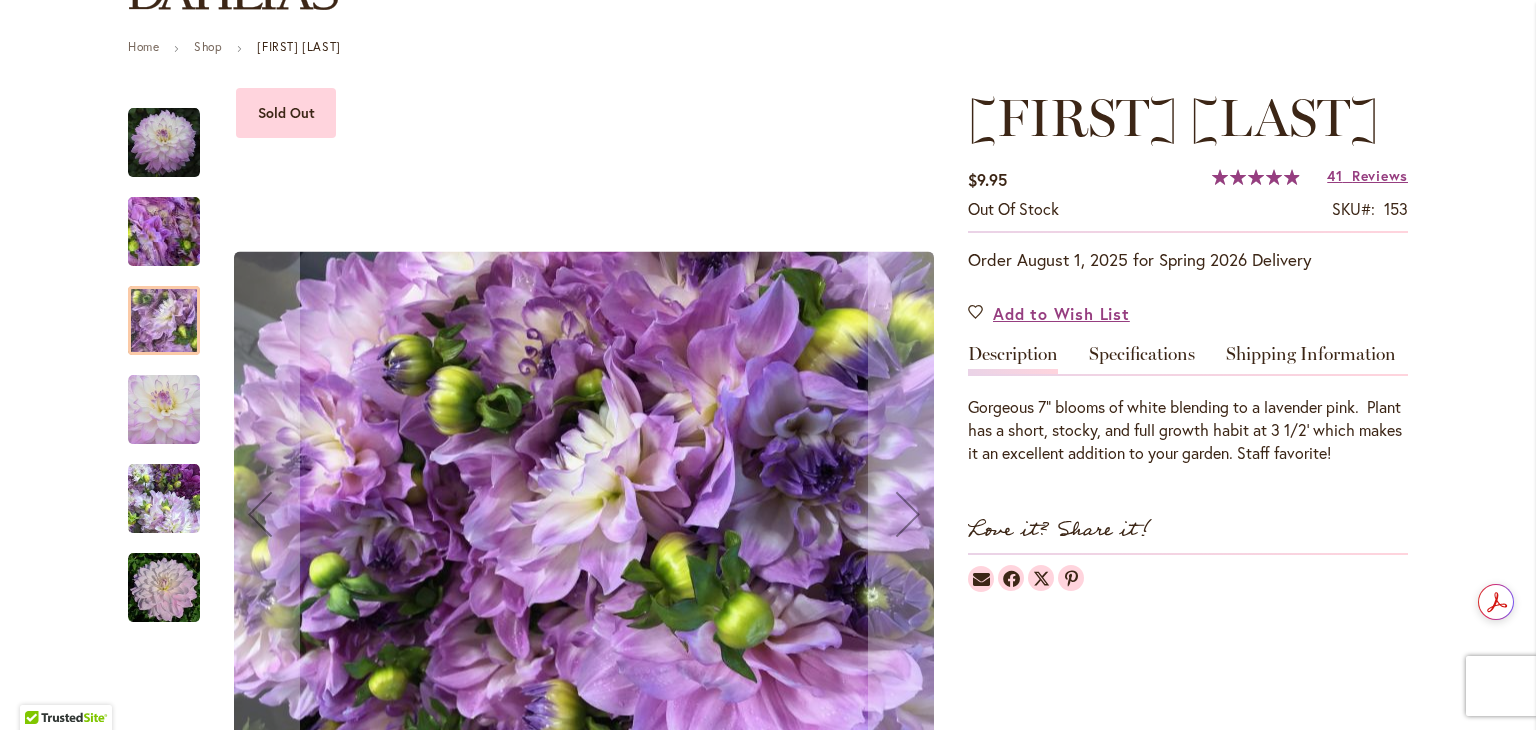 click at bounding box center (164, 499) 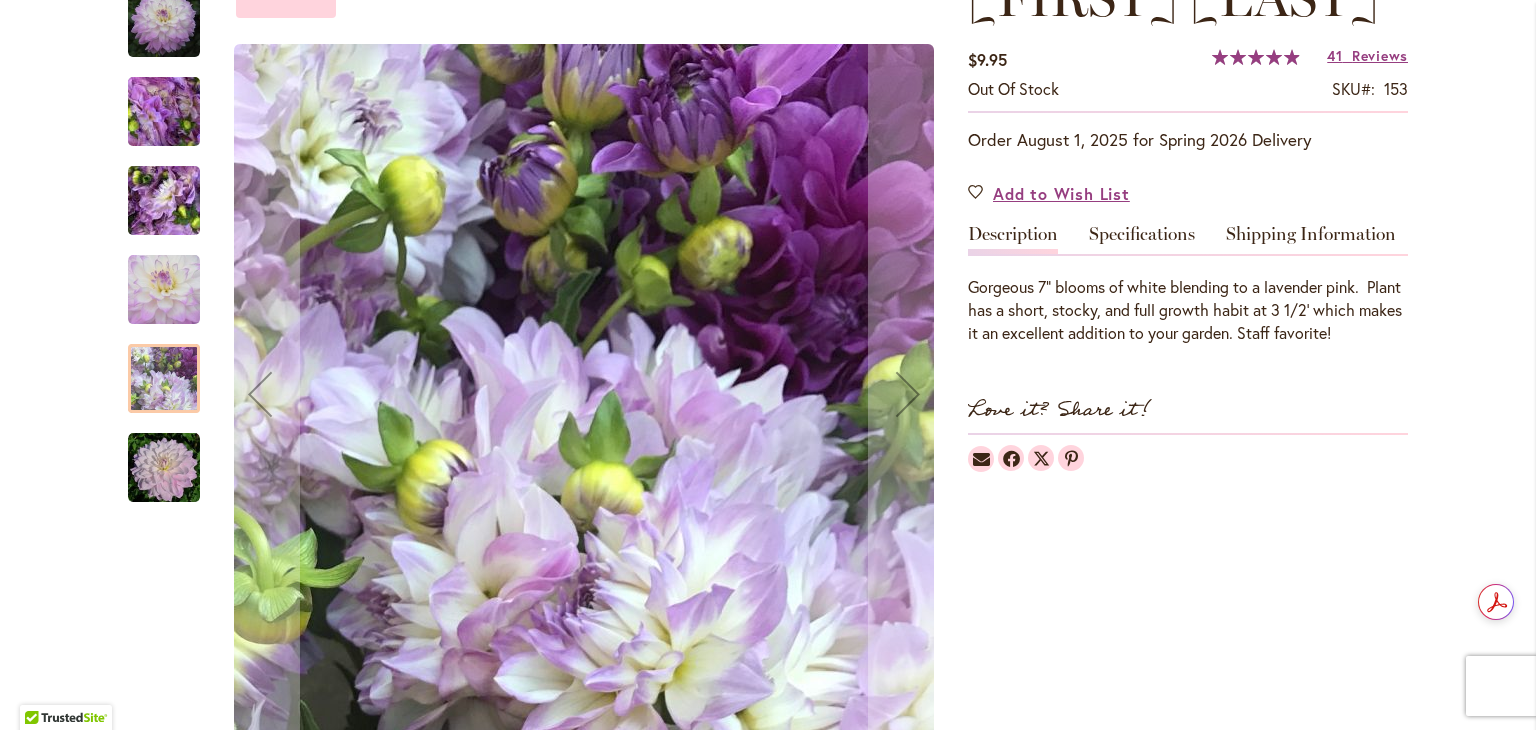 scroll, scrollTop: 380, scrollLeft: 0, axis: vertical 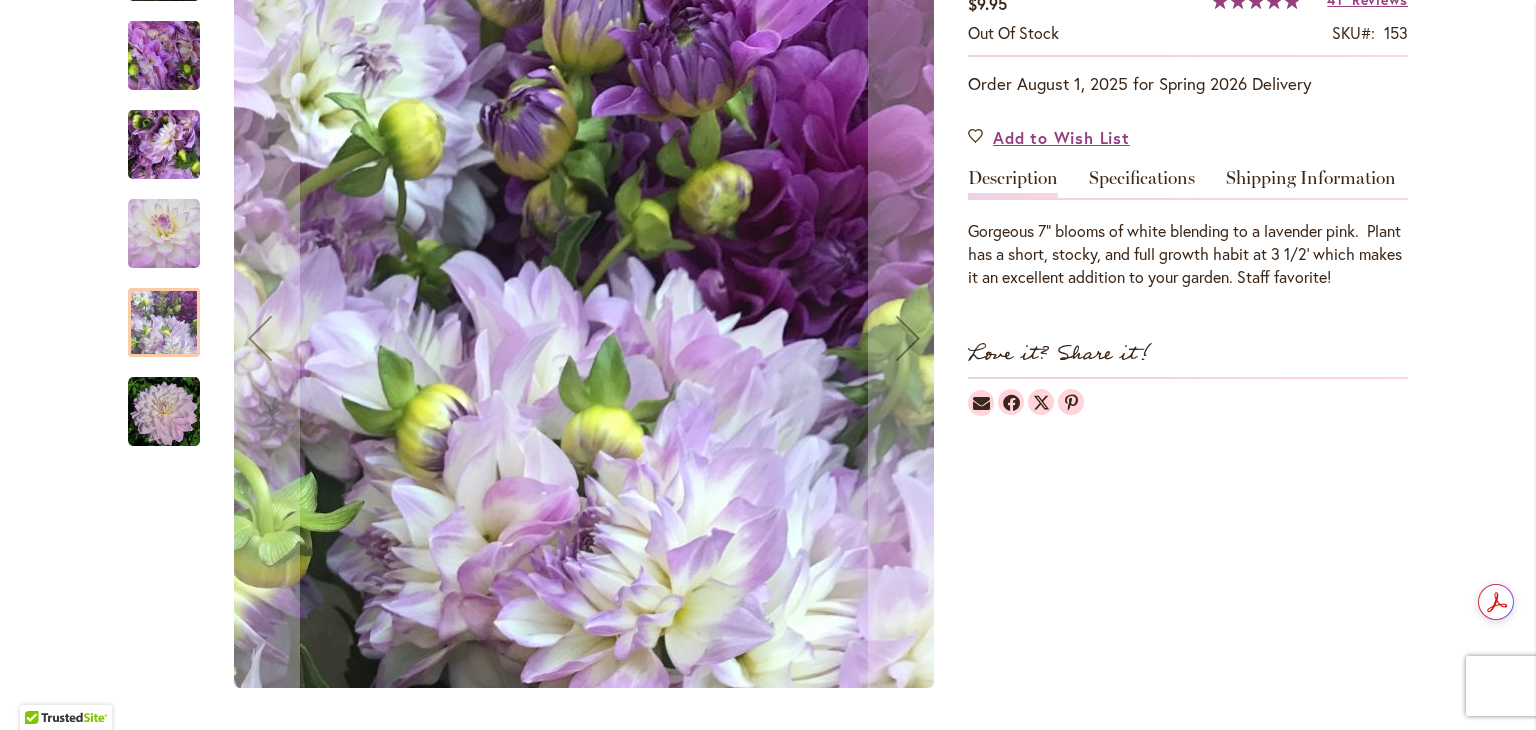 click at bounding box center [164, 412] 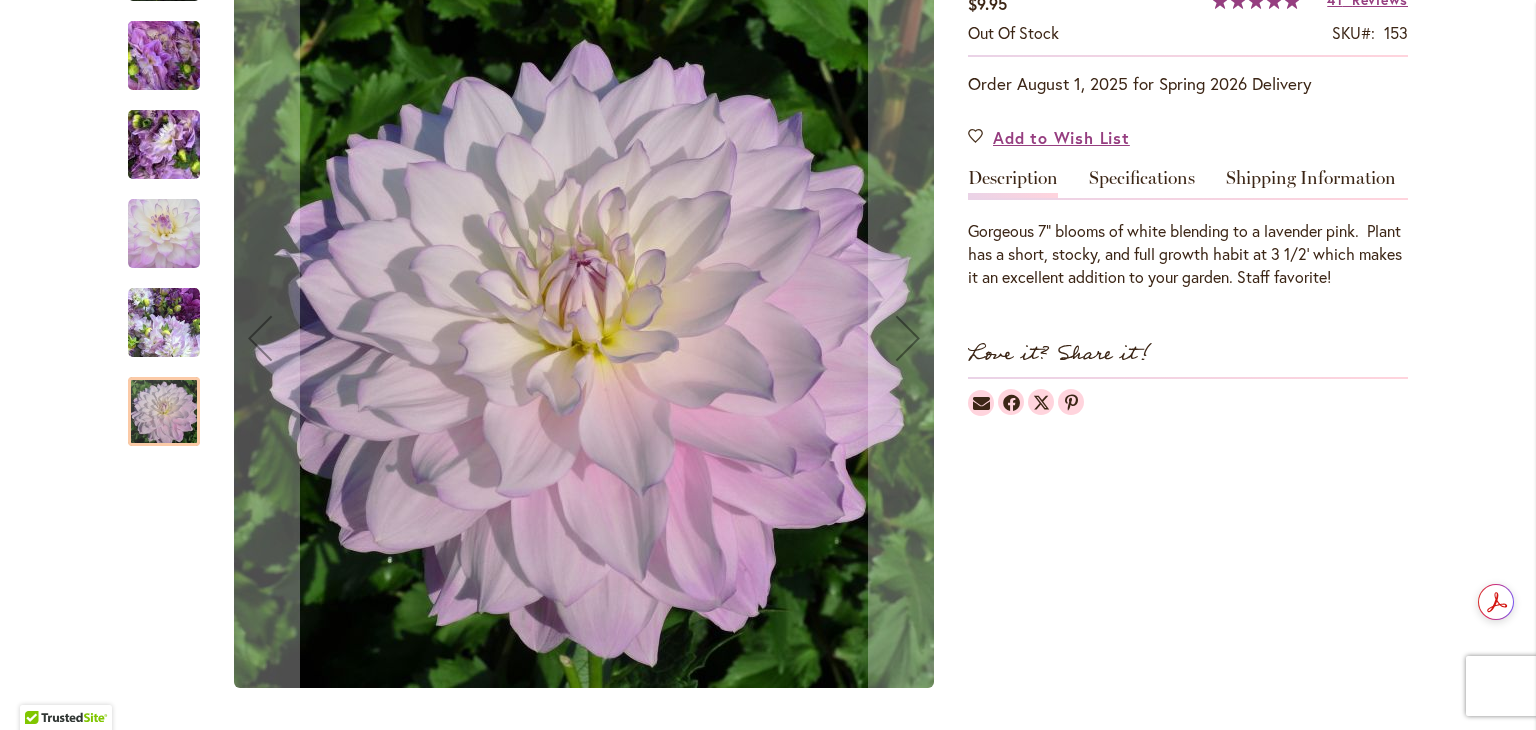 click at bounding box center [164, 145] 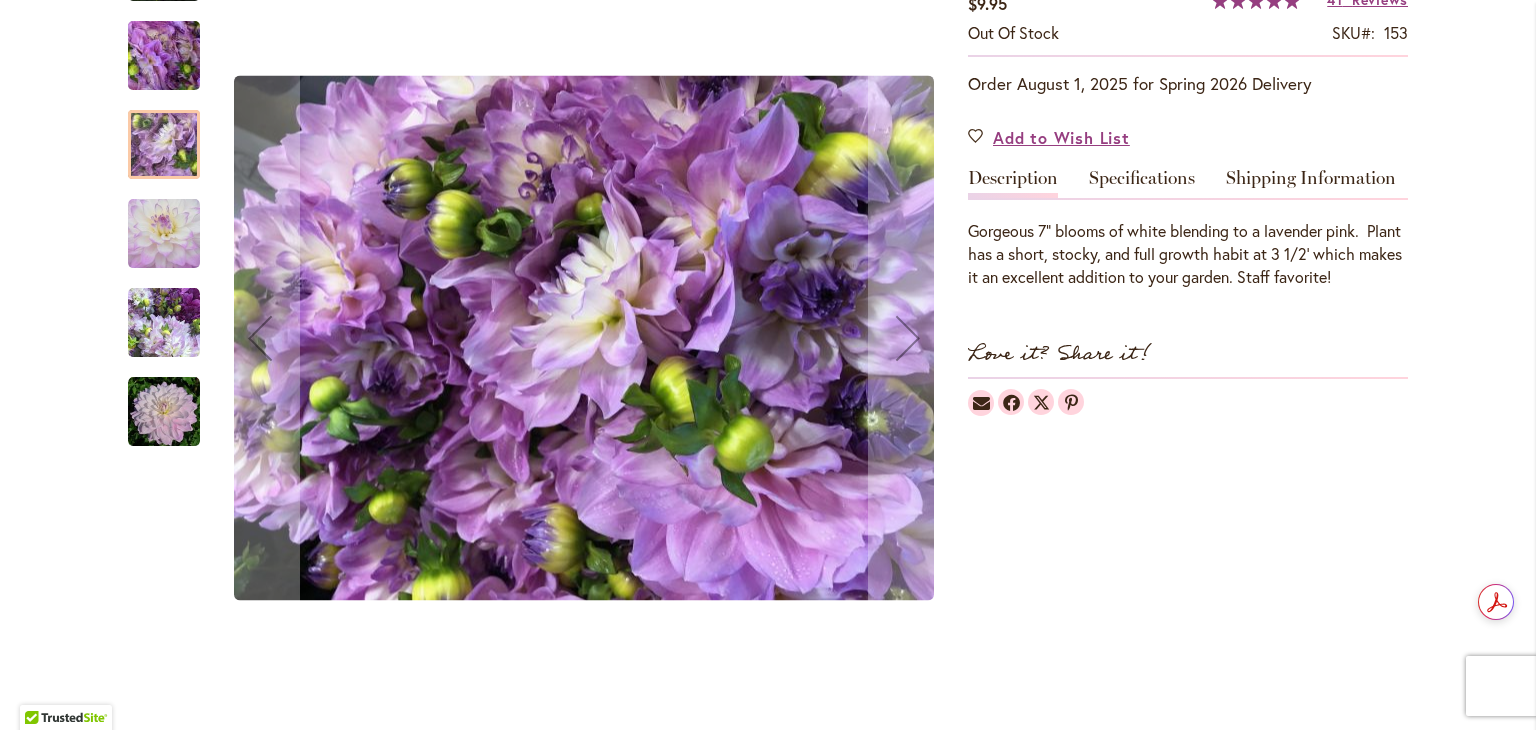 click at bounding box center (164, 323) 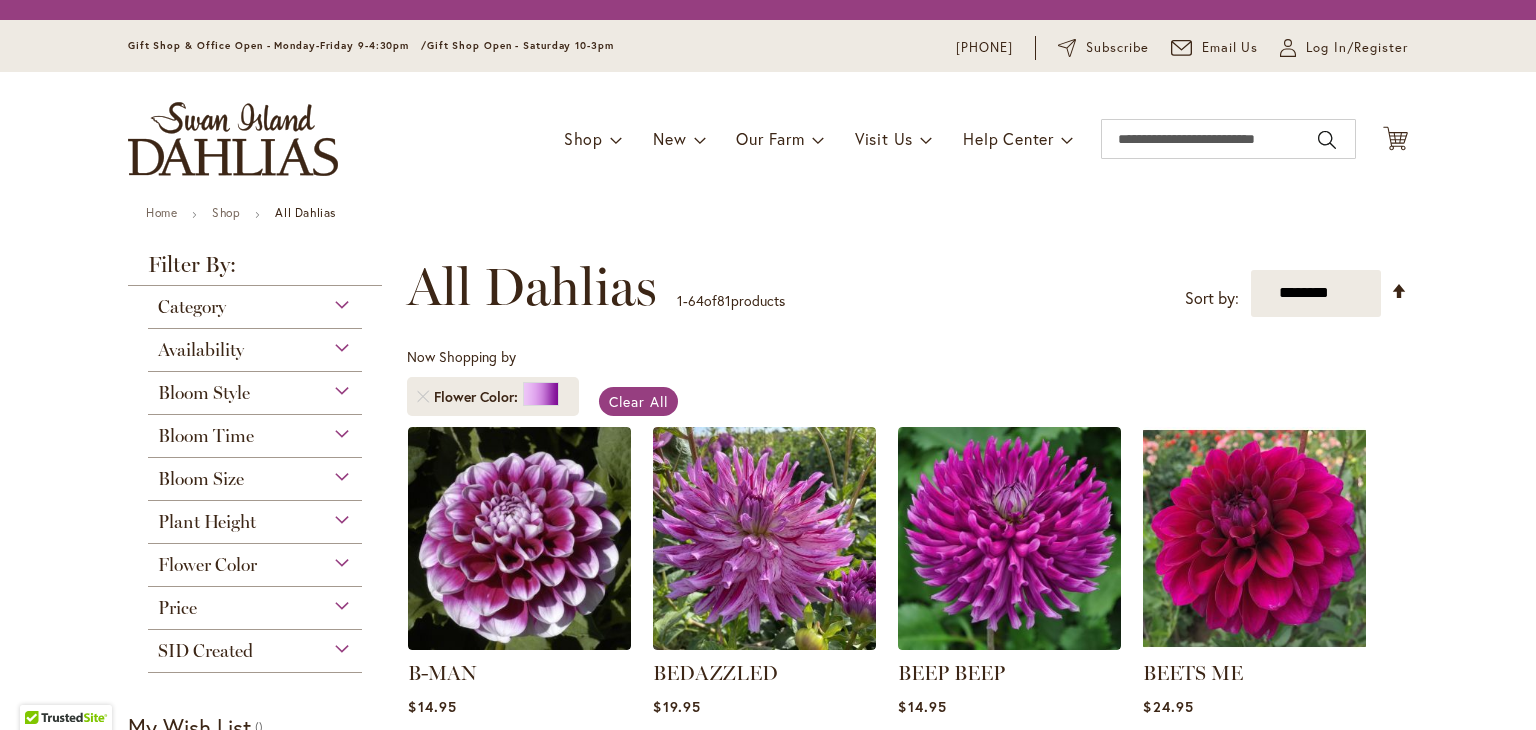 scroll, scrollTop: 0, scrollLeft: 0, axis: both 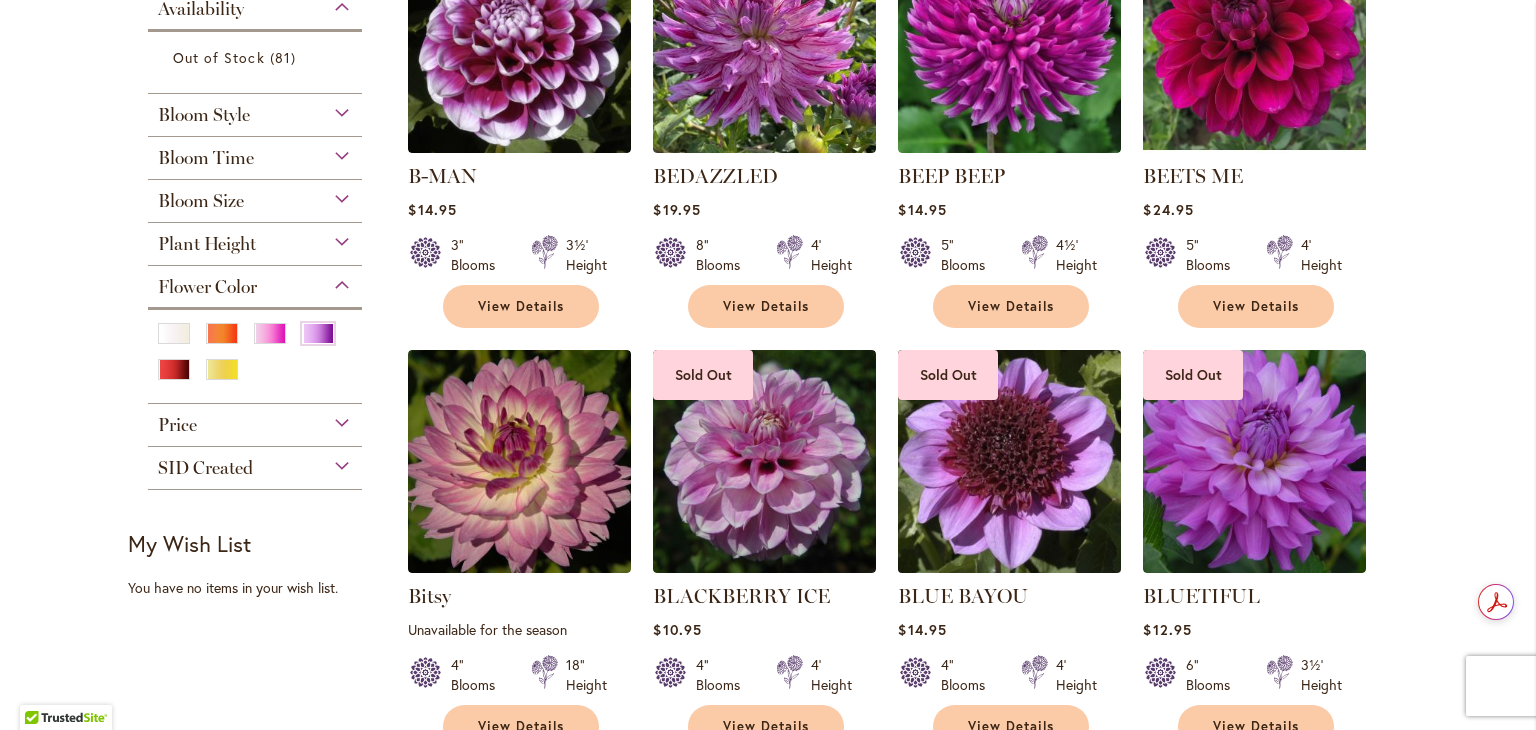 click at bounding box center (1010, 461) 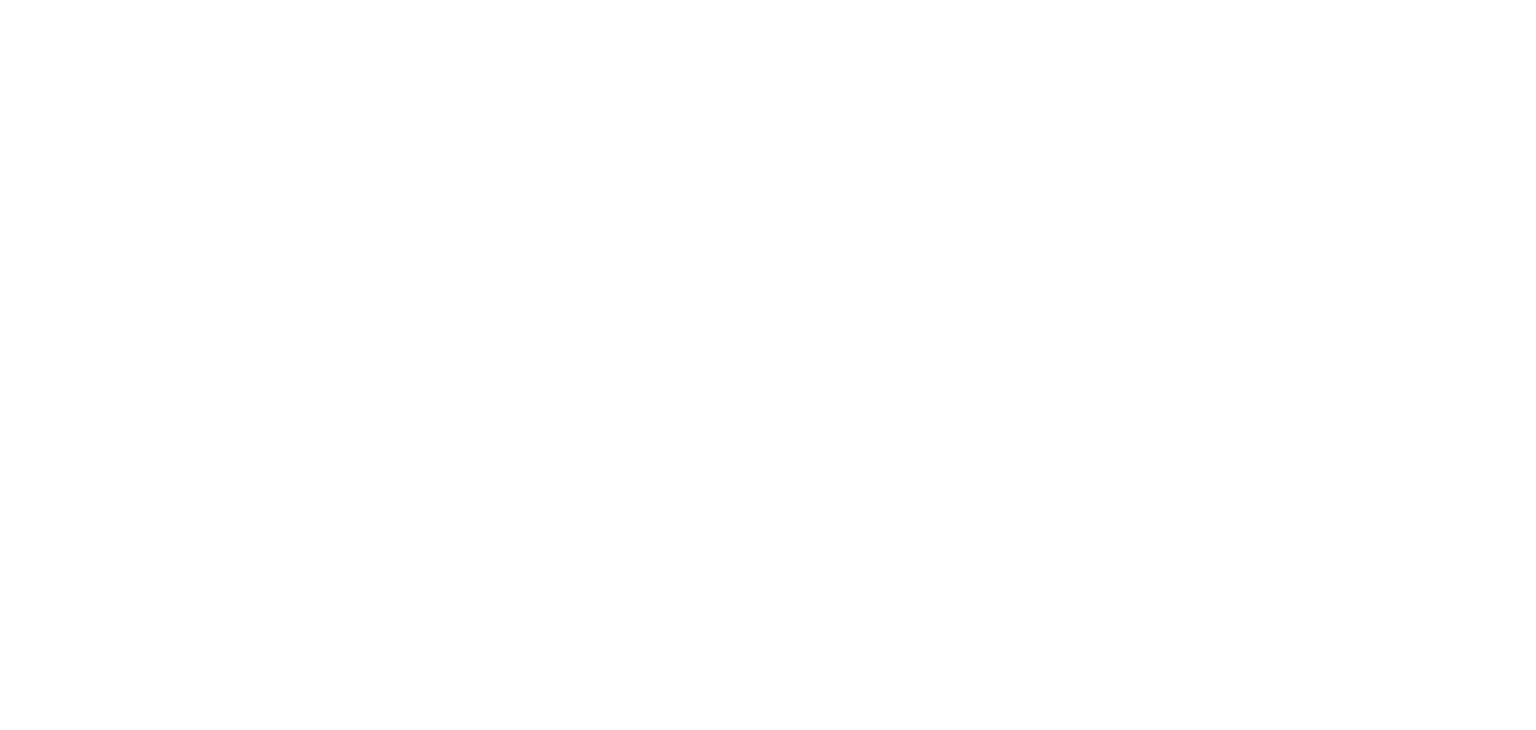 scroll, scrollTop: 0, scrollLeft: 0, axis: both 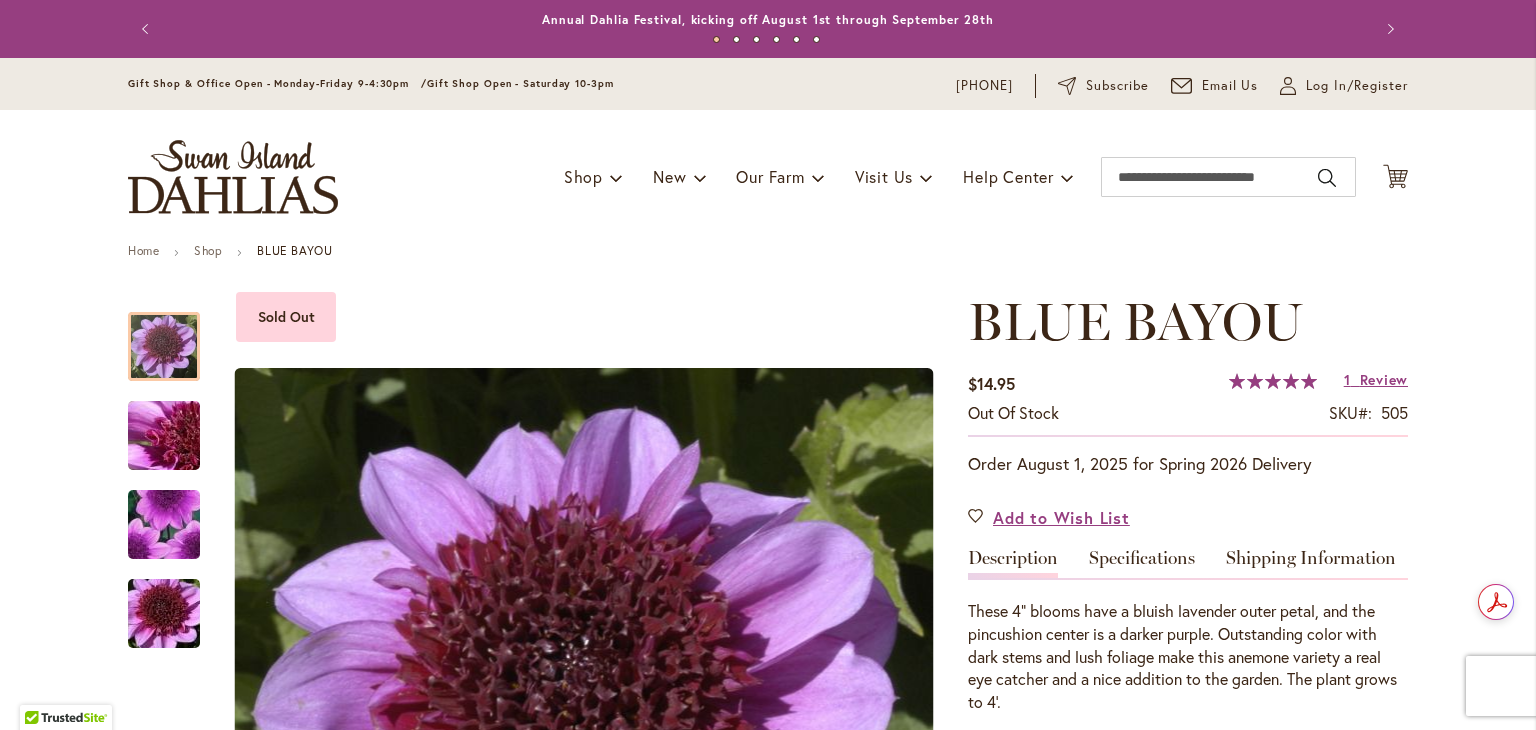 click on "Home
Shop
BLUE BAYOU
Skip to the end of the images gallery
Sold Out
Skip to the beginning of the images gallery
BLUE BAYOU
$14.95
Out of stock
SKU" at bounding box center (768, 1497) 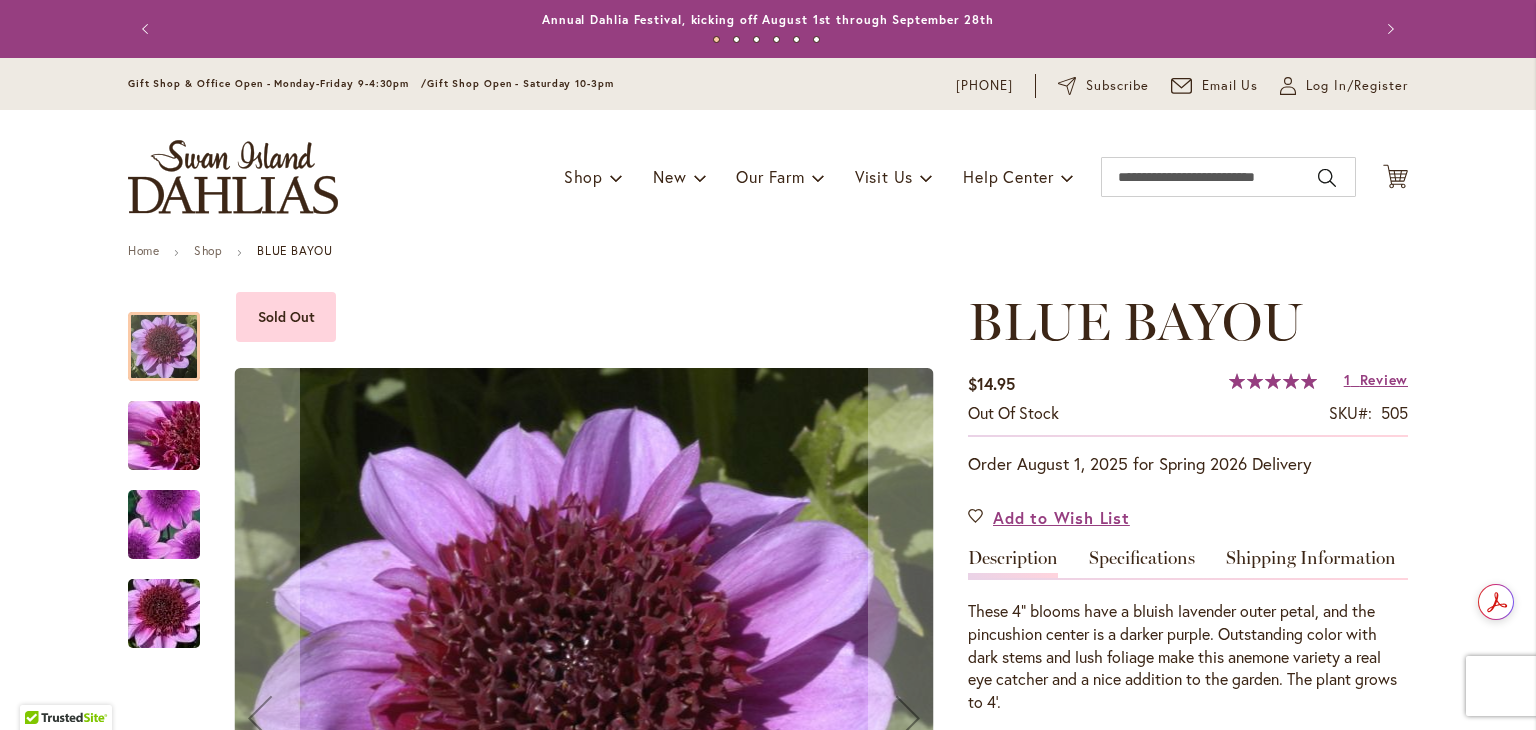 click at bounding box center (164, 525) 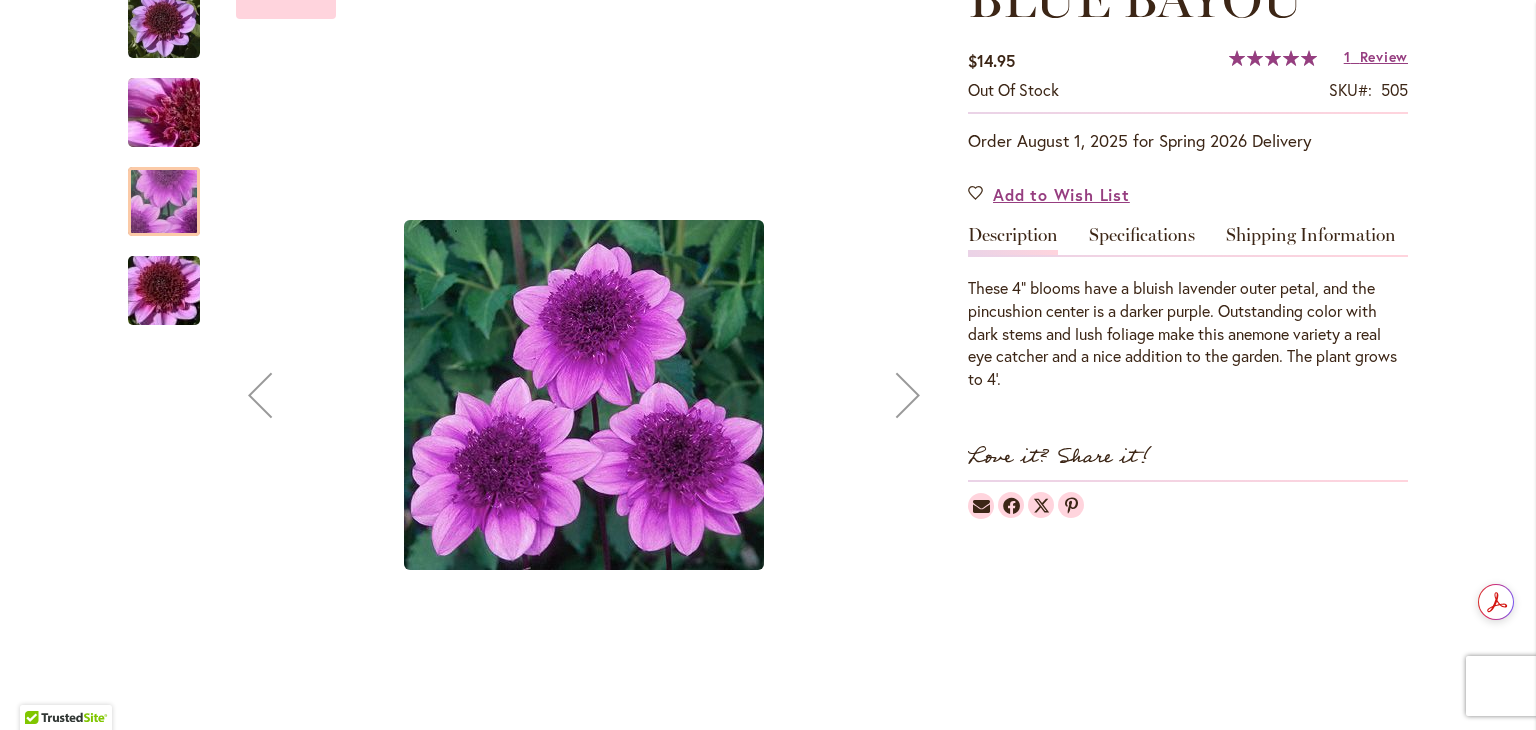 scroll, scrollTop: 326, scrollLeft: 0, axis: vertical 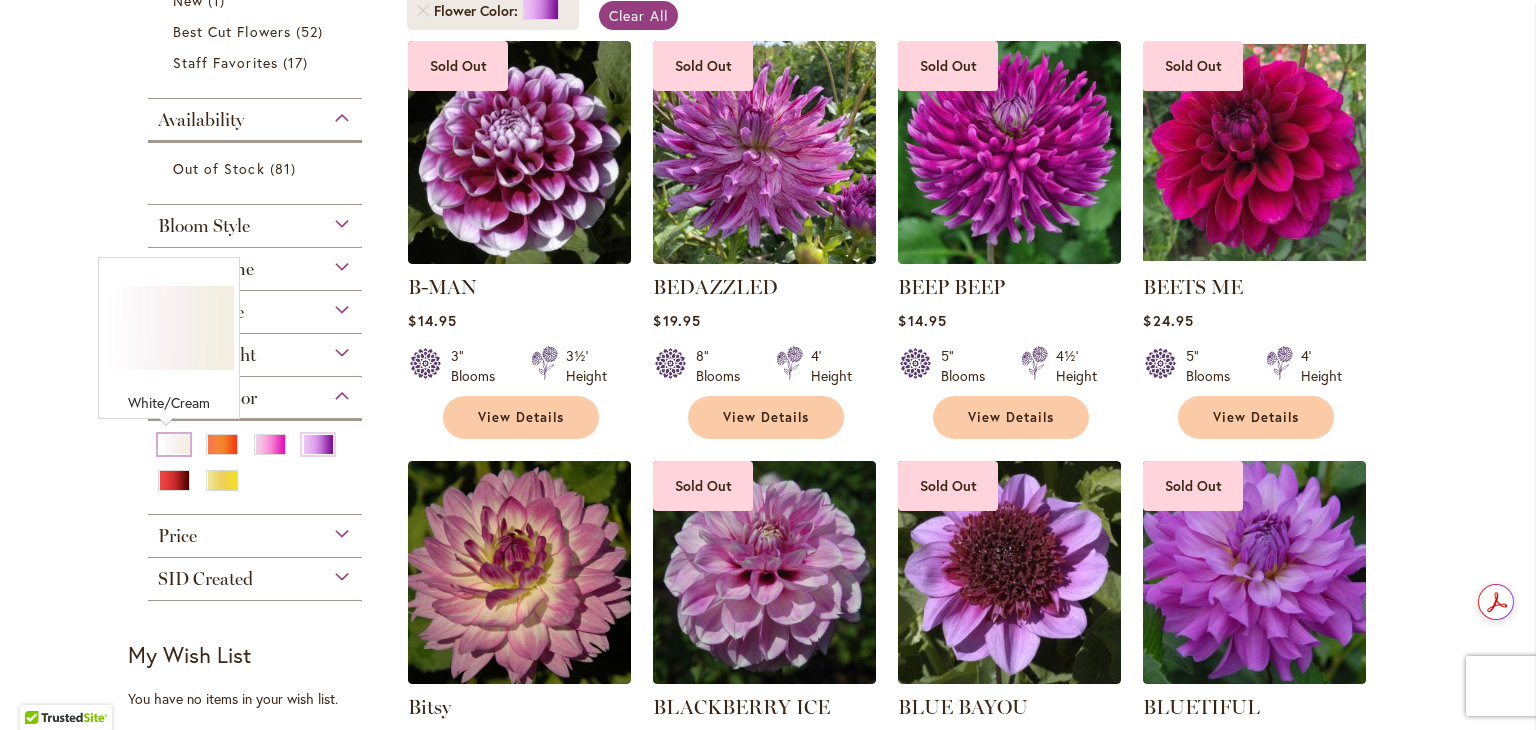 click at bounding box center [174, 444] 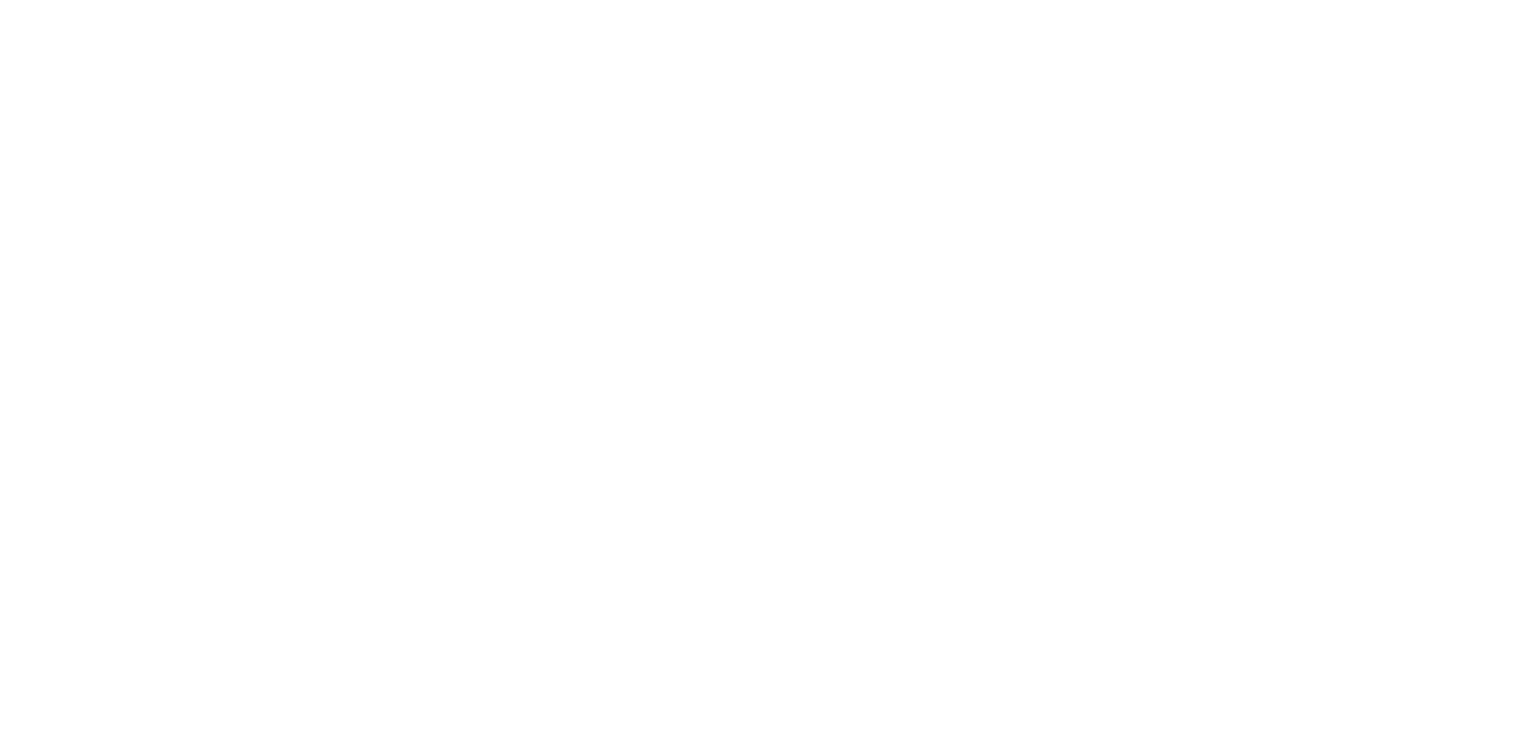 scroll, scrollTop: 0, scrollLeft: 0, axis: both 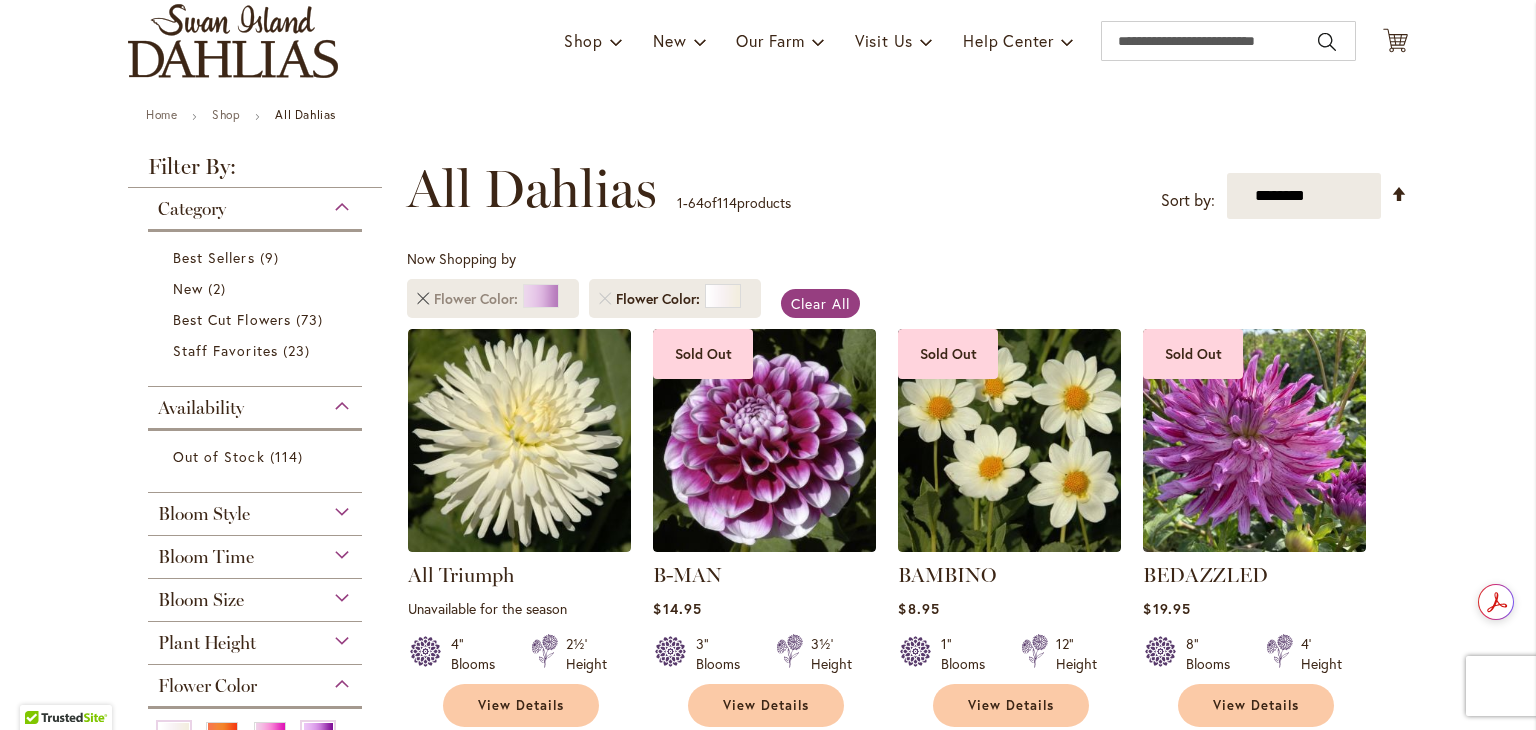 click at bounding box center [423, 299] 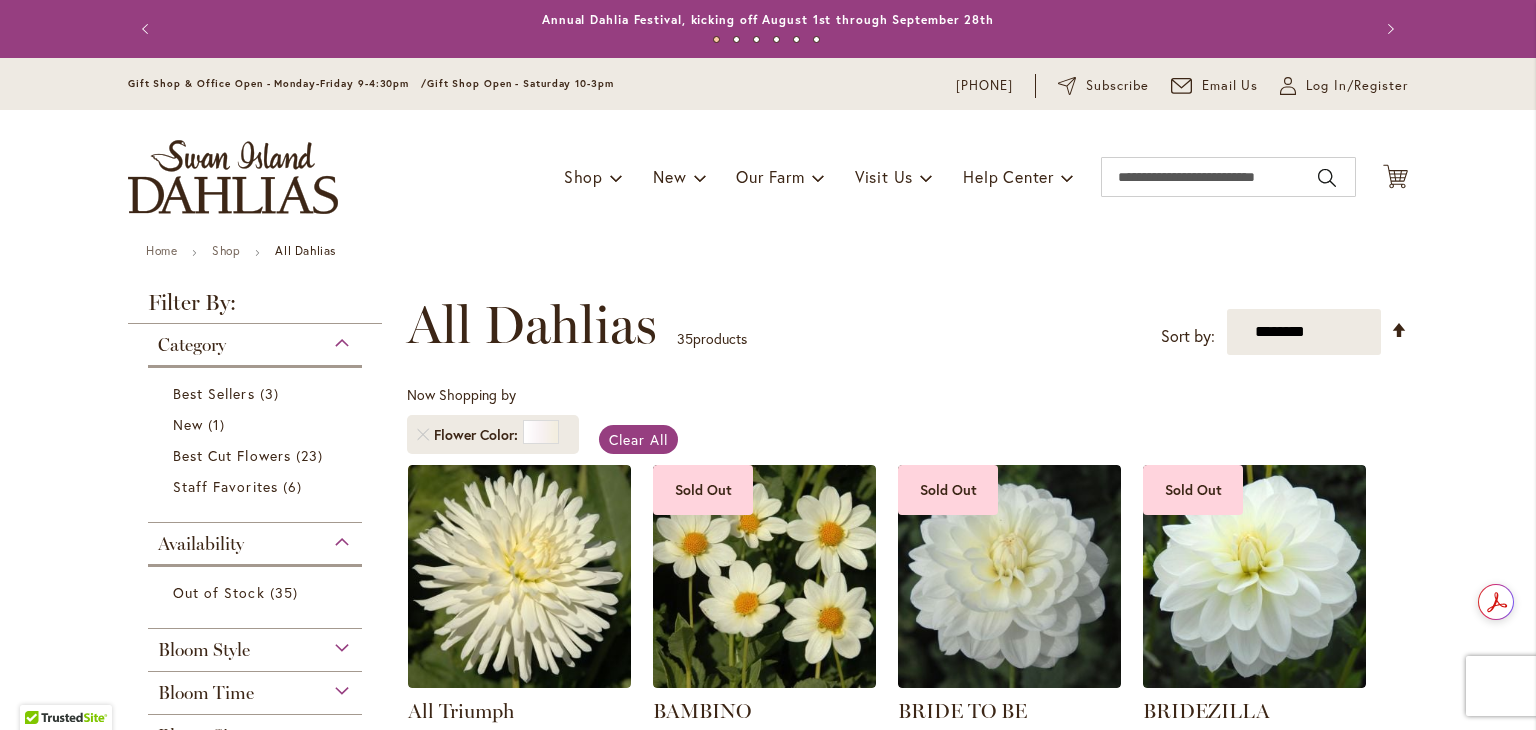 scroll, scrollTop: 0, scrollLeft: 0, axis: both 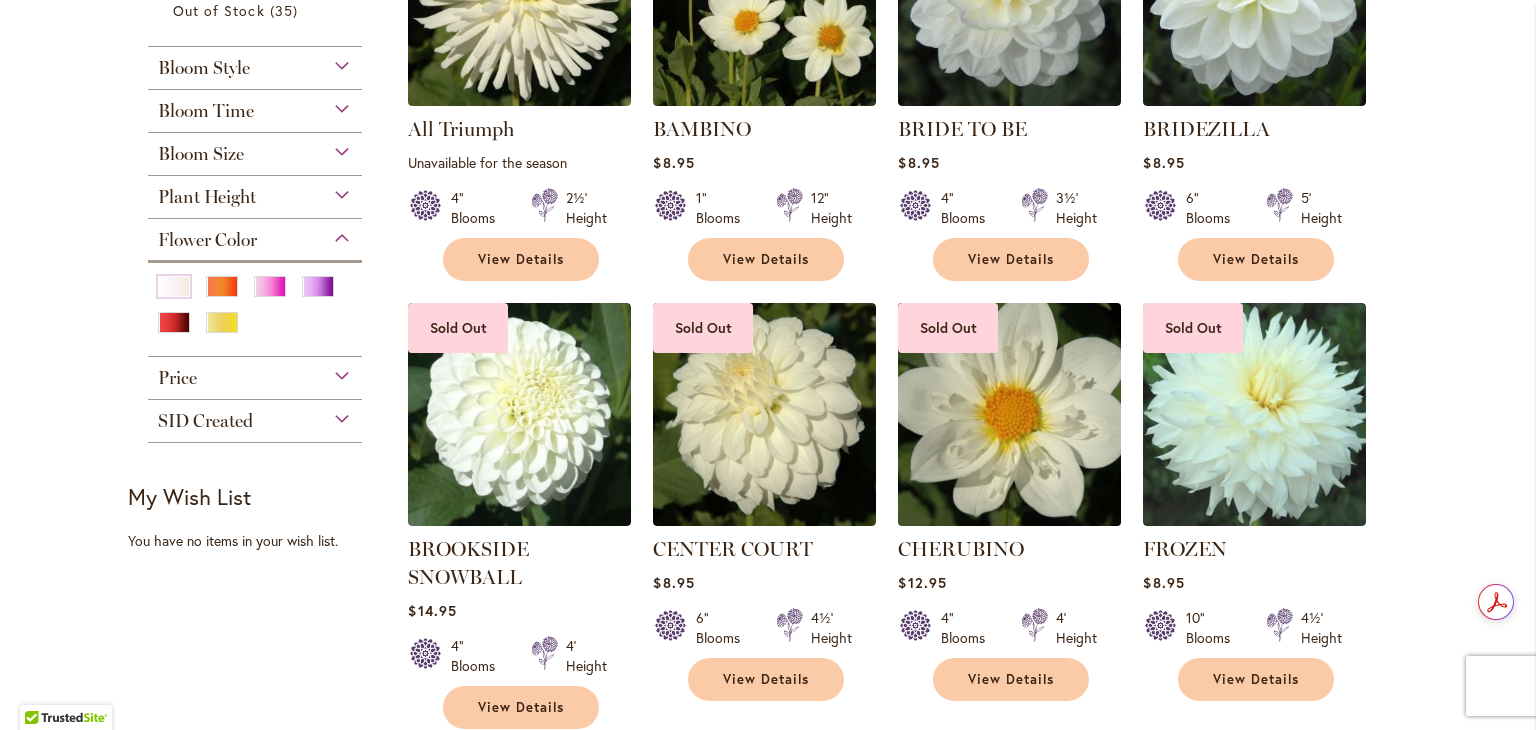click at bounding box center [1010, 414] 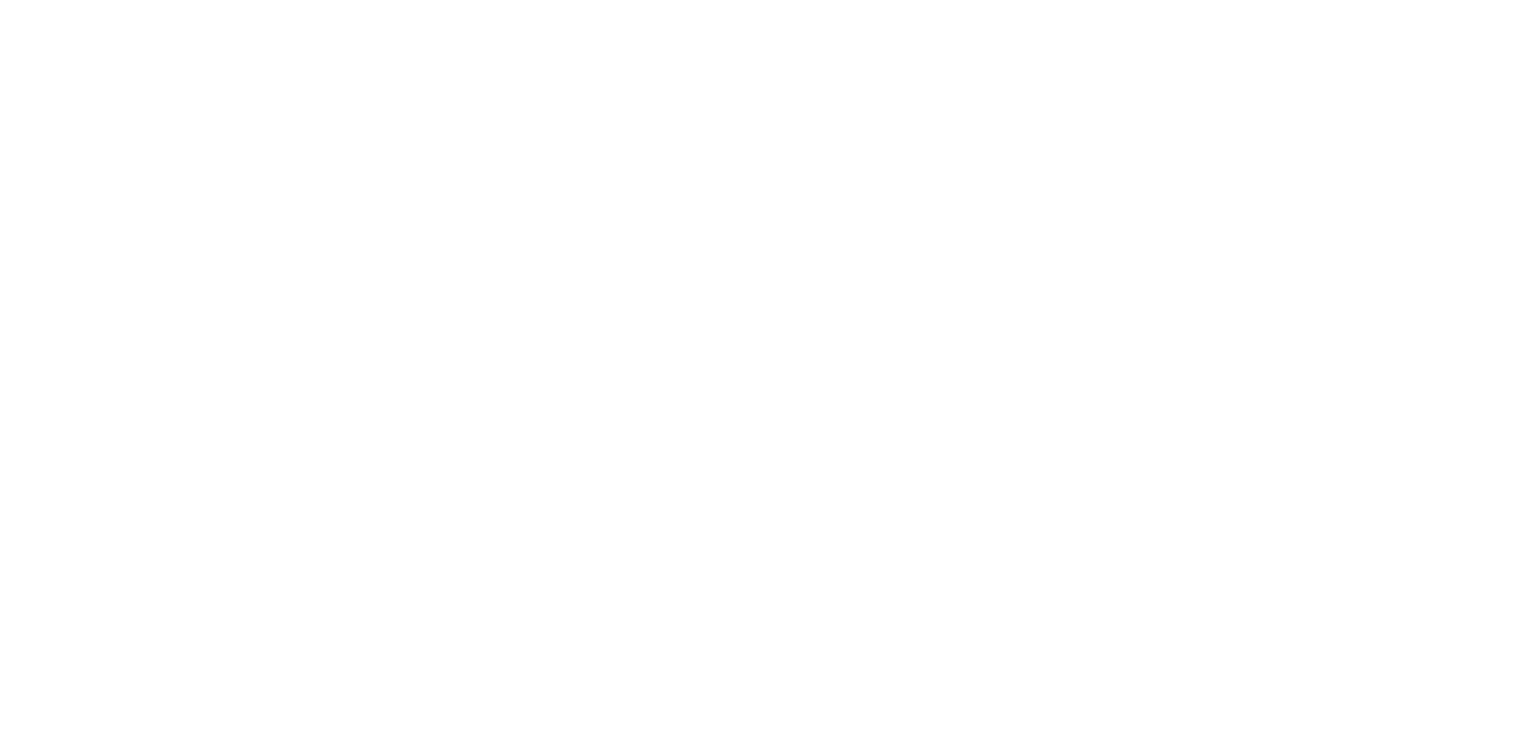 scroll, scrollTop: 0, scrollLeft: 0, axis: both 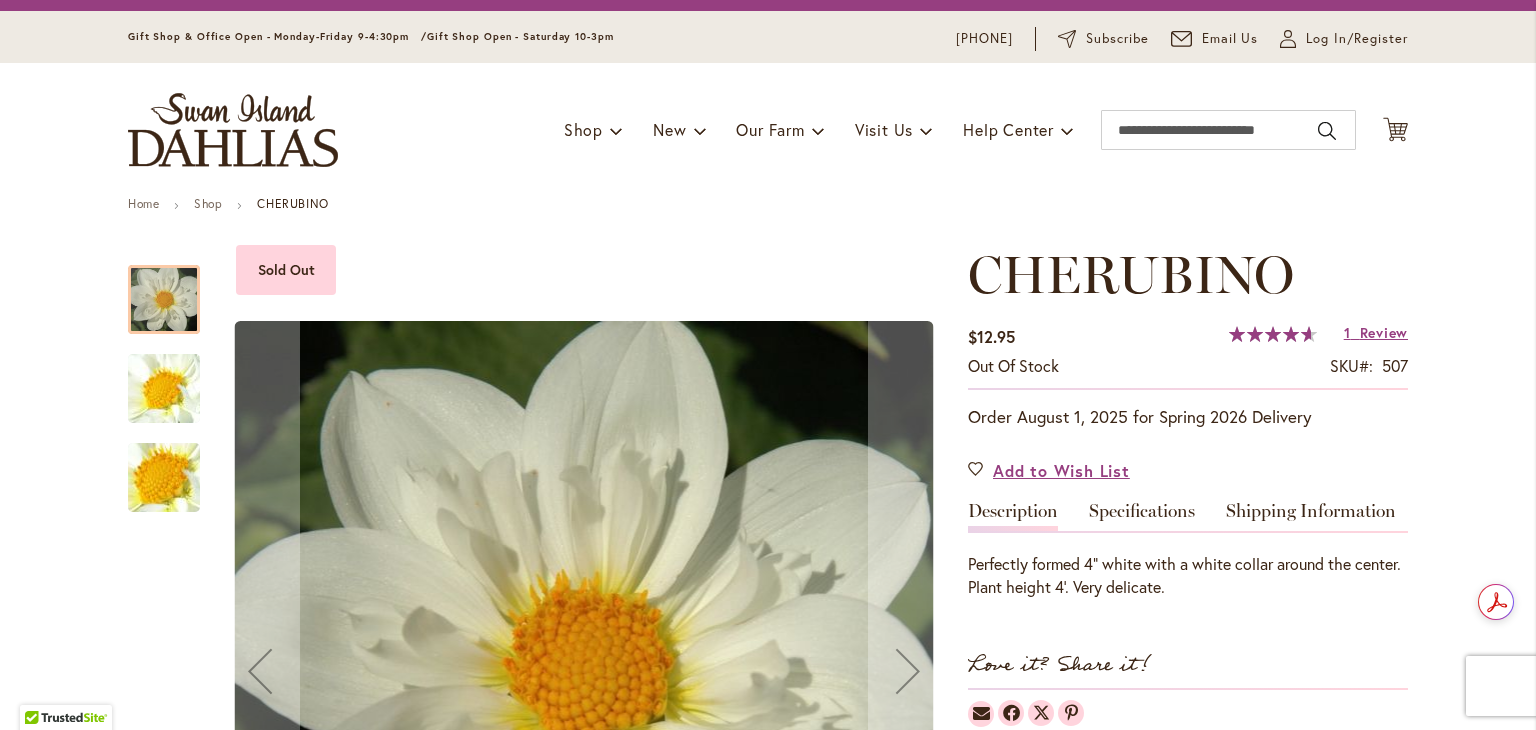 click at bounding box center [164, 299] 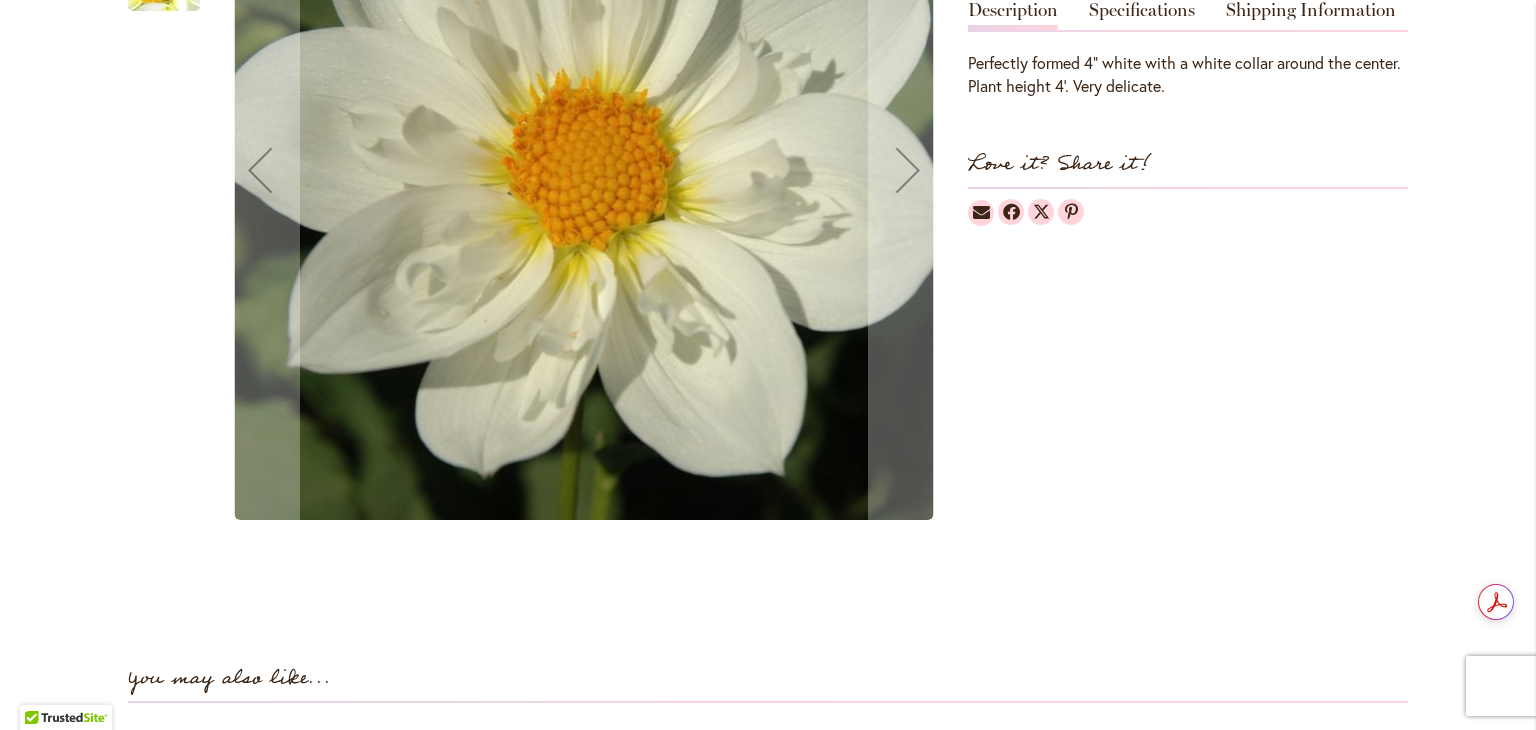 scroll, scrollTop: 550, scrollLeft: 0, axis: vertical 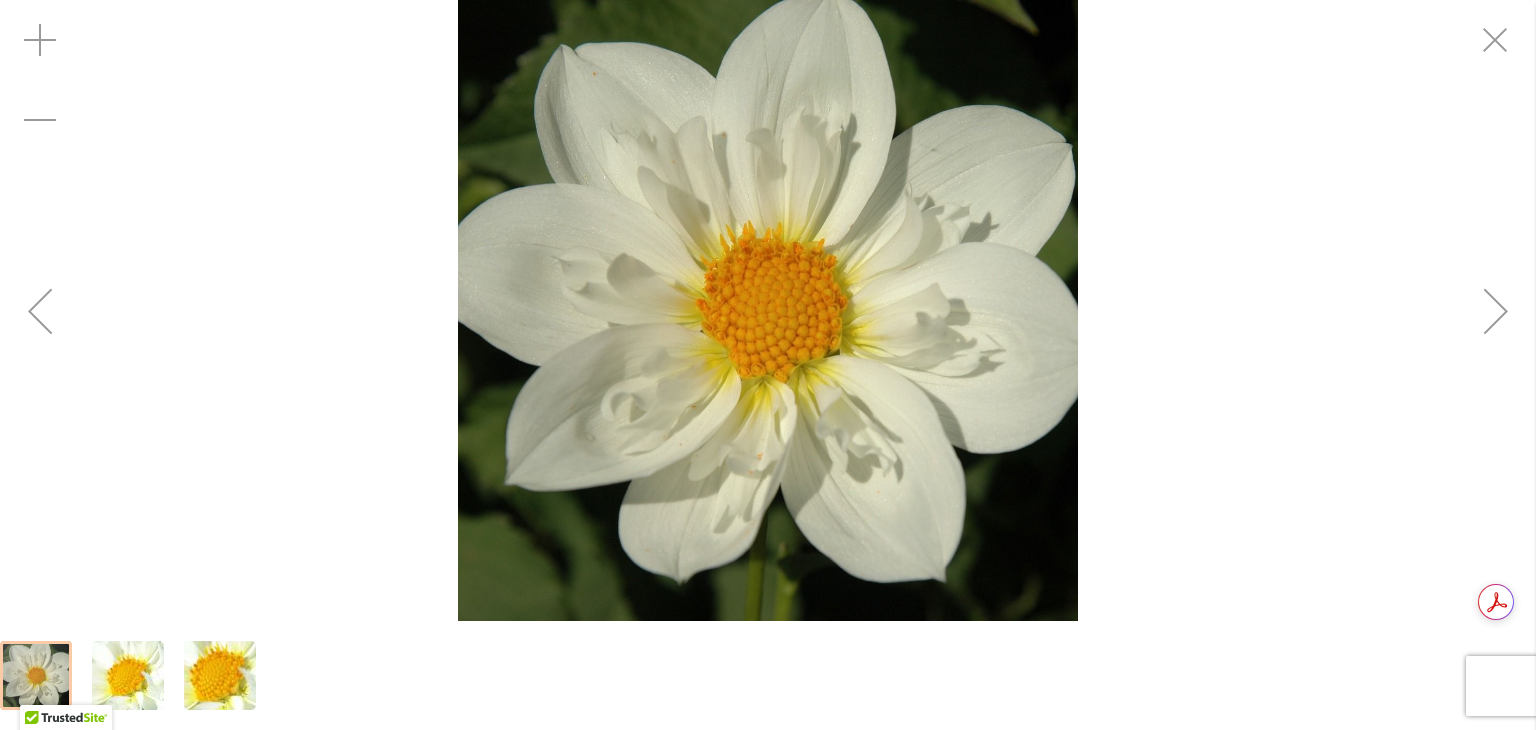 drag, startPoint x: 552, startPoint y: 306, endPoint x: 865, endPoint y: 215, distance: 325.9601 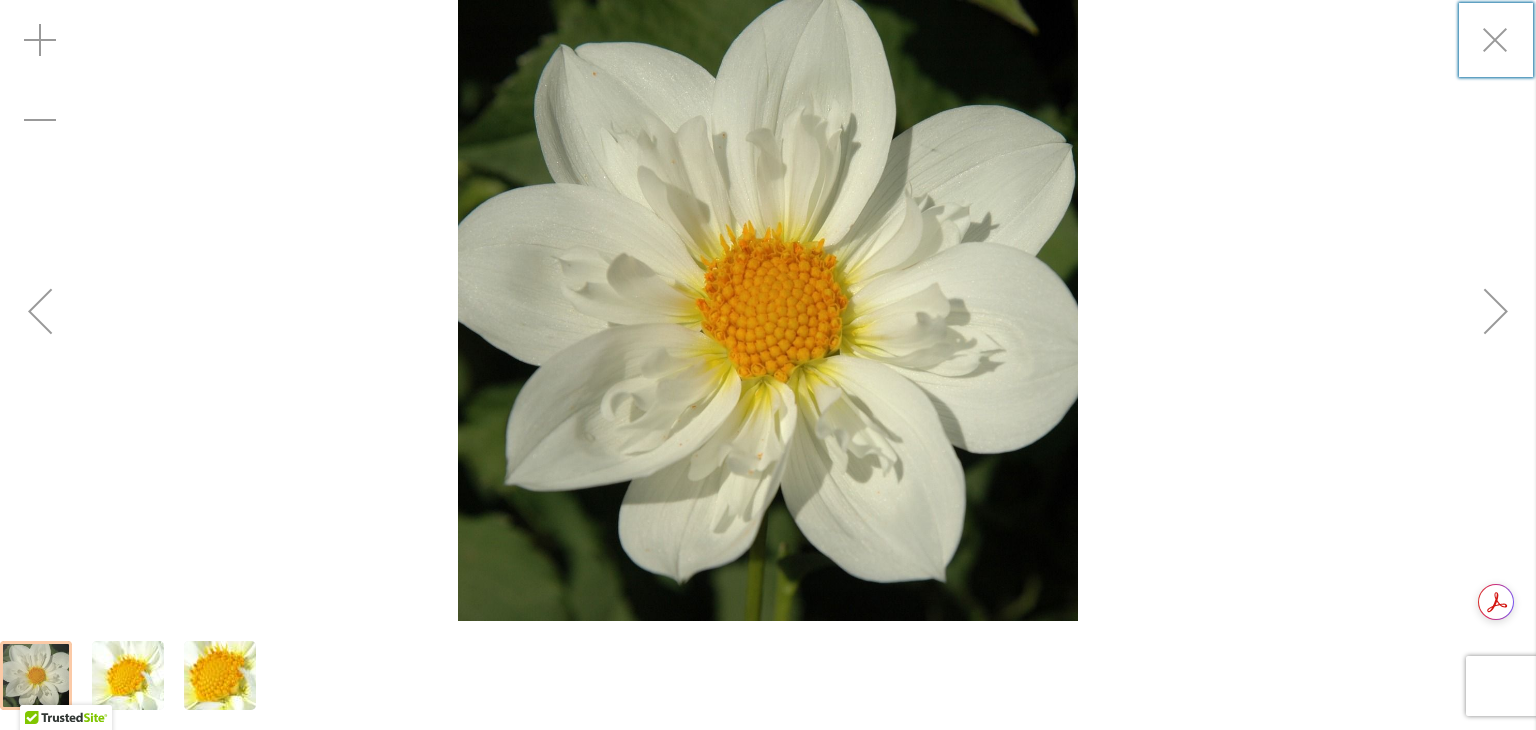 click at bounding box center (40, 311) 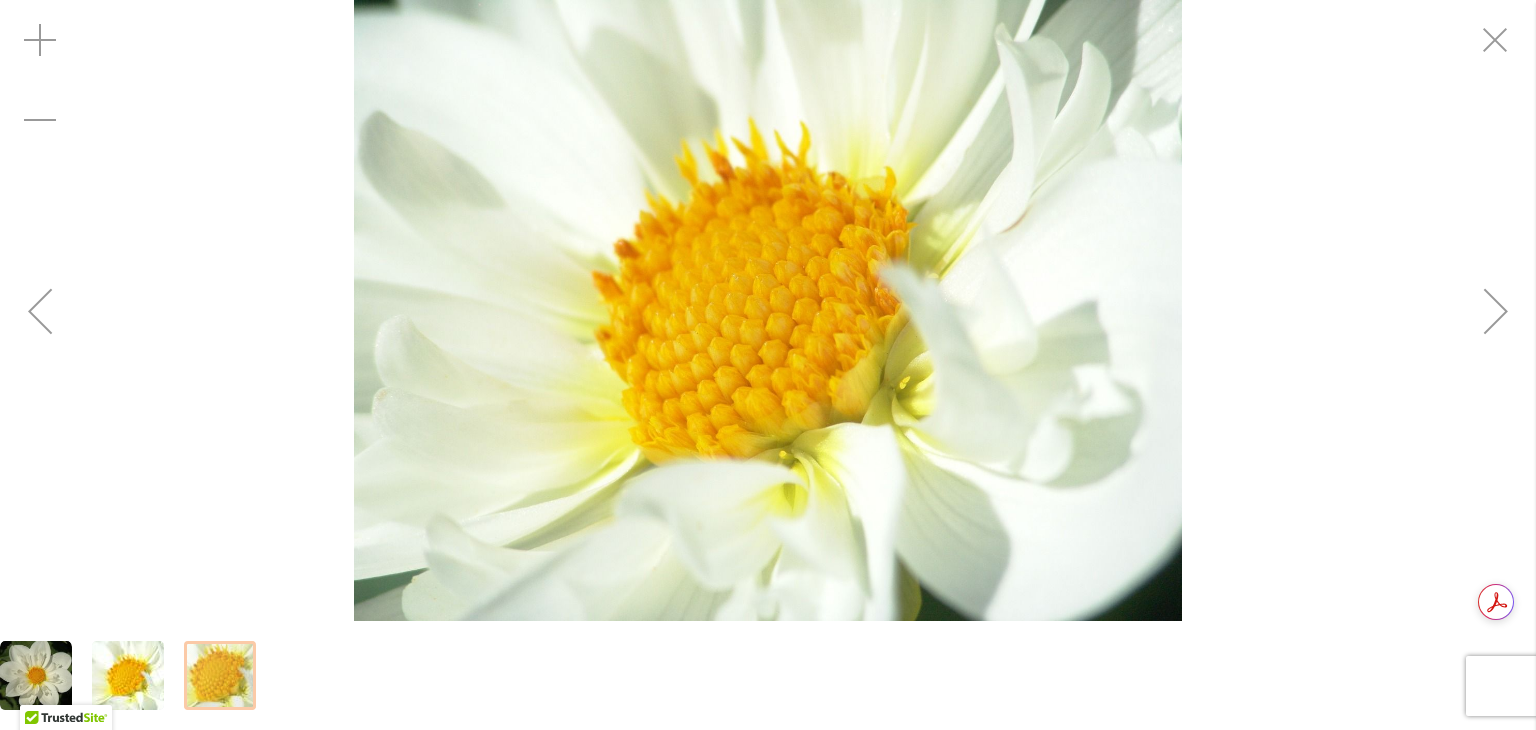 click at bounding box center [40, 311] 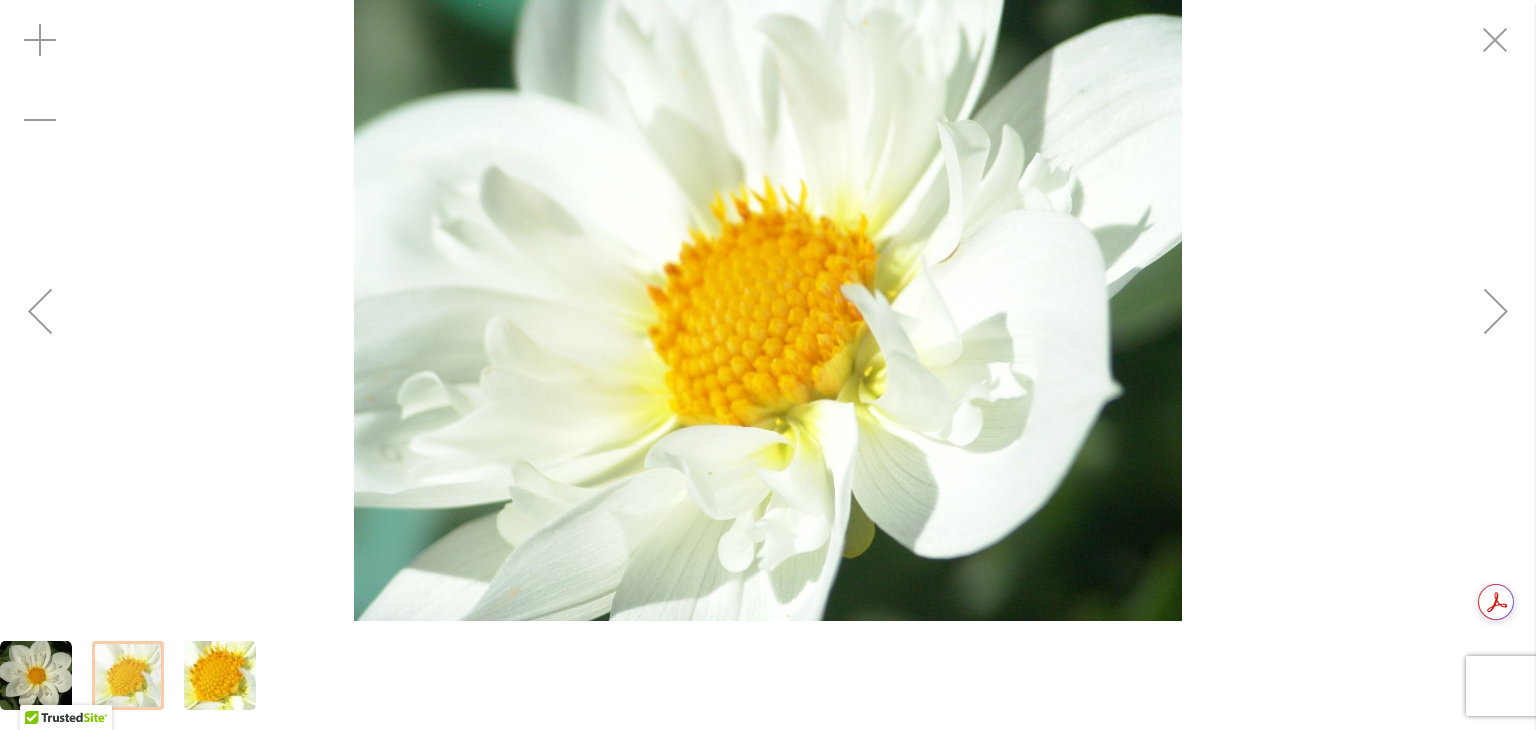 click at bounding box center [40, 311] 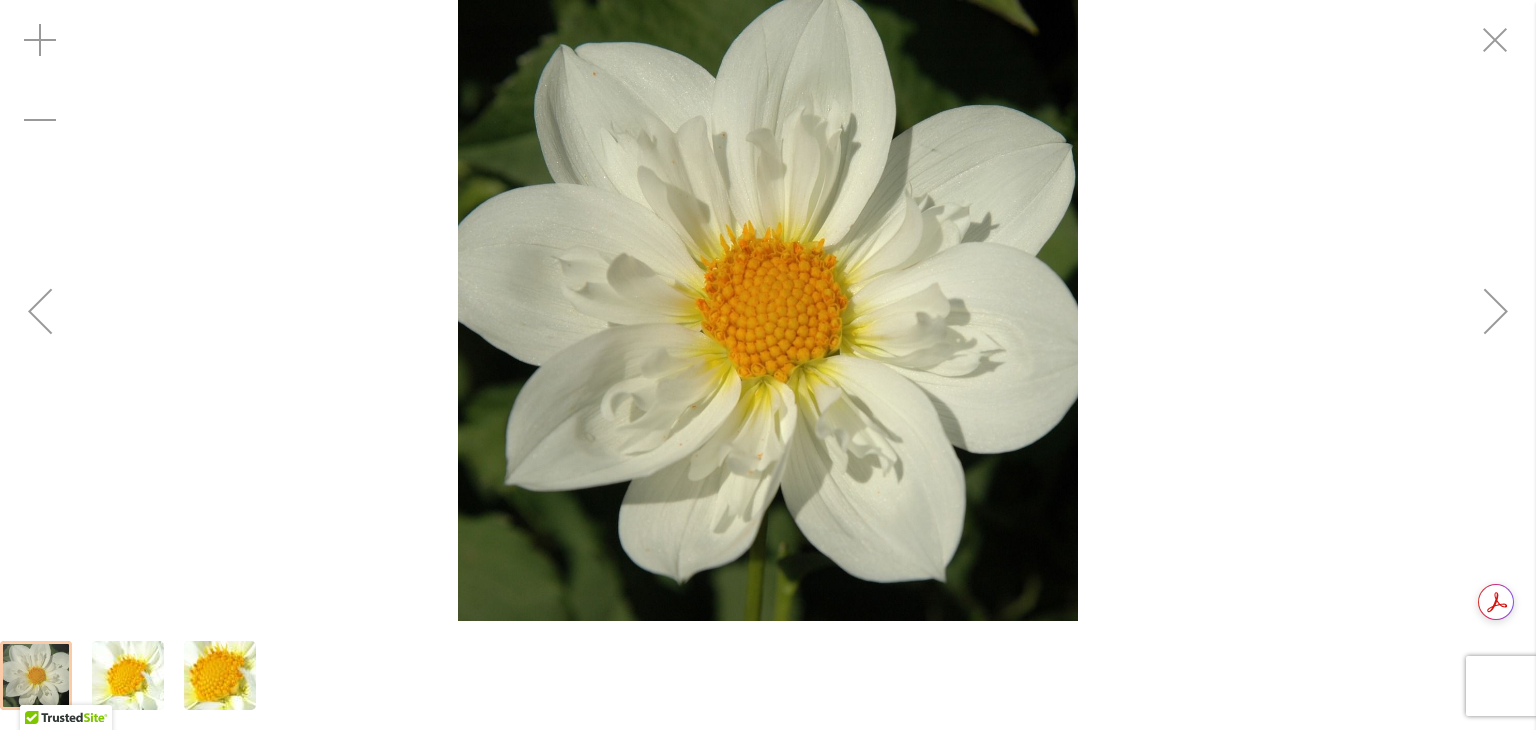 click at bounding box center [40, 311] 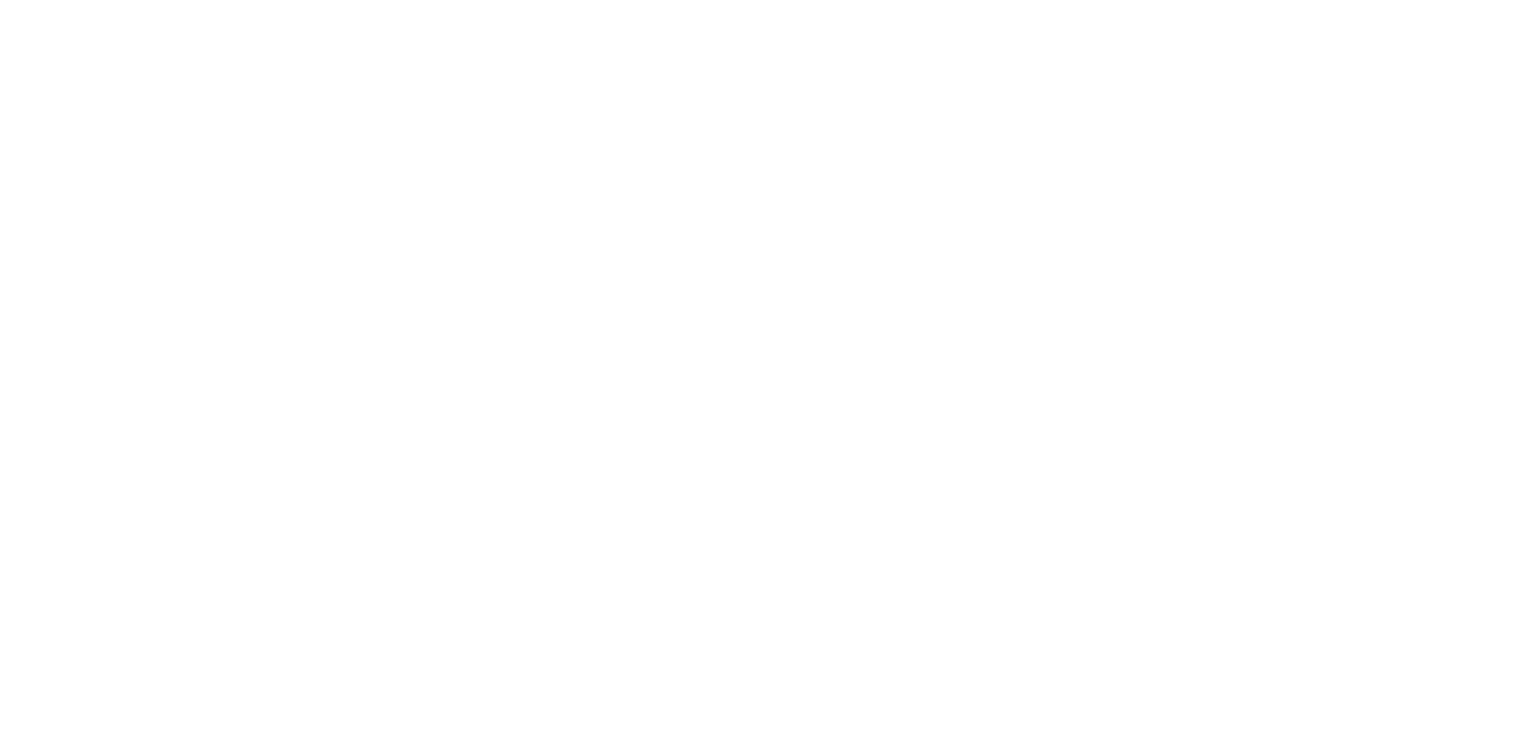 scroll, scrollTop: 0, scrollLeft: 0, axis: both 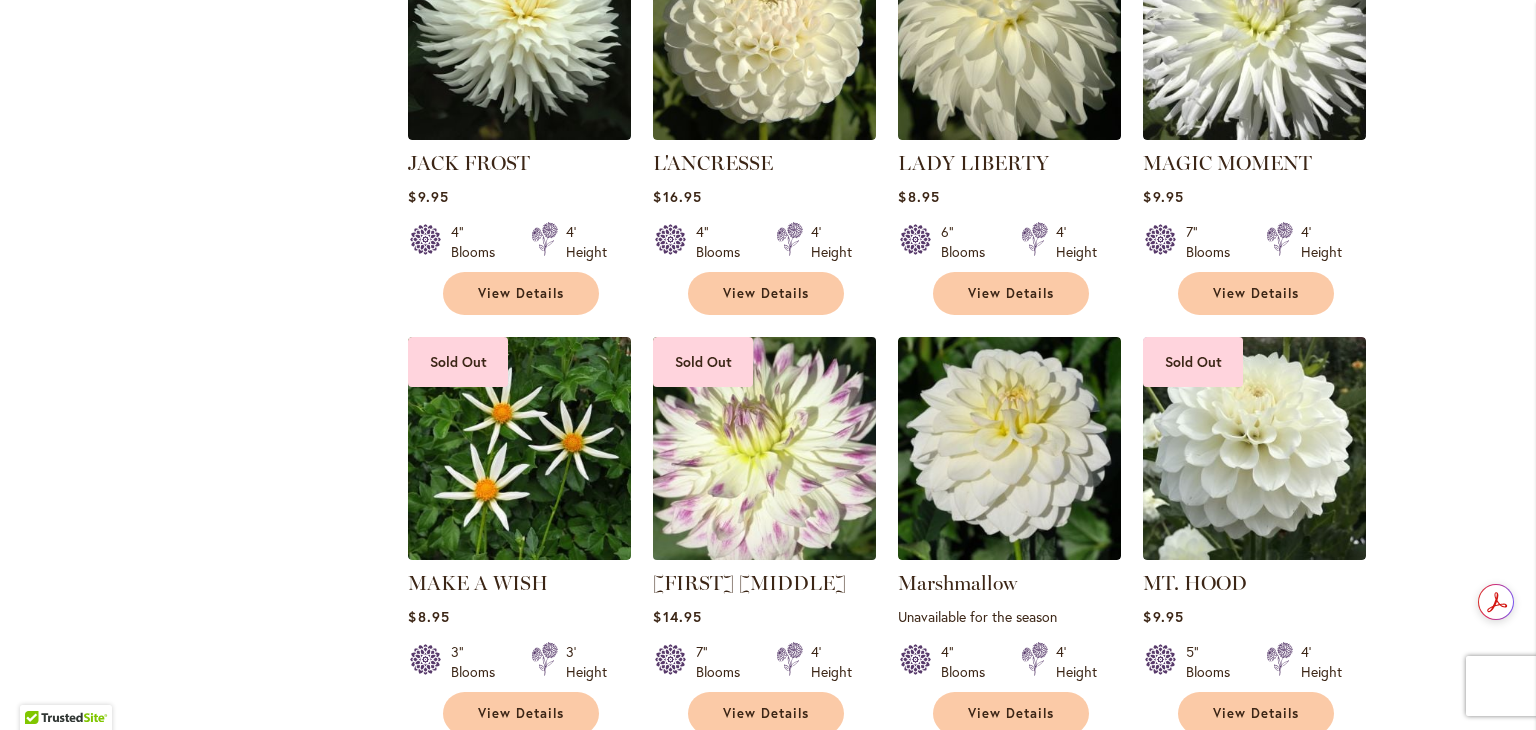 click at bounding box center (765, 448) 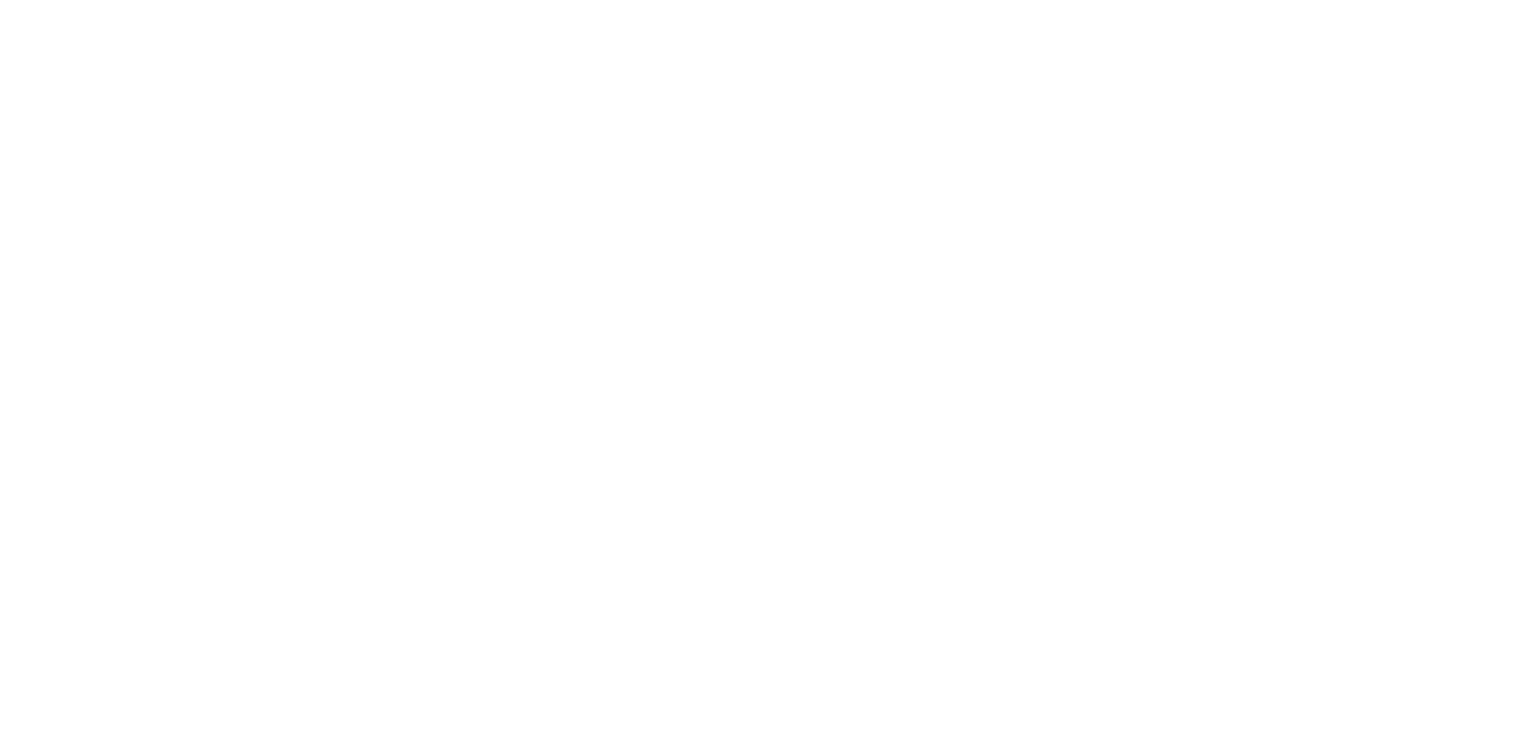 scroll, scrollTop: 0, scrollLeft: 0, axis: both 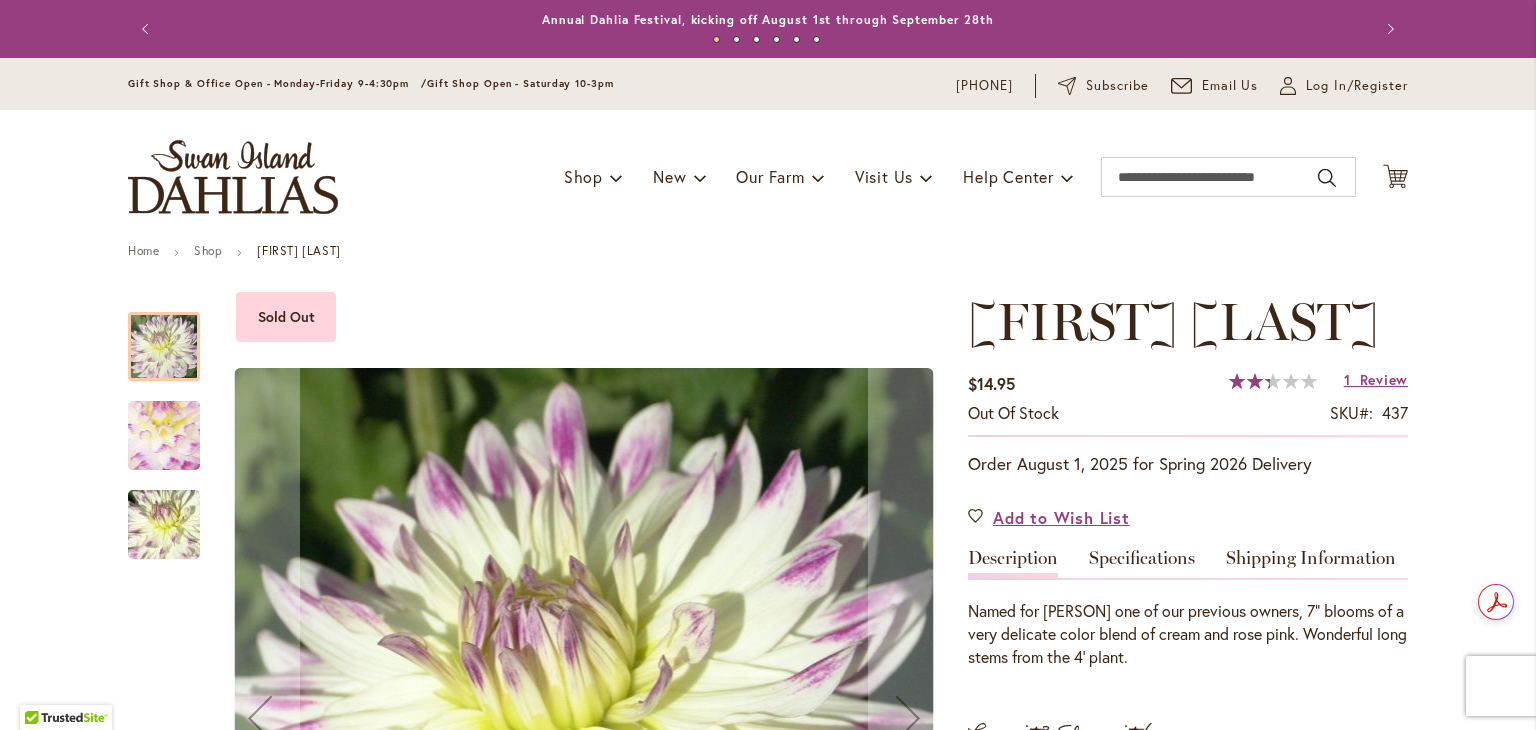 click at bounding box center [164, 436] 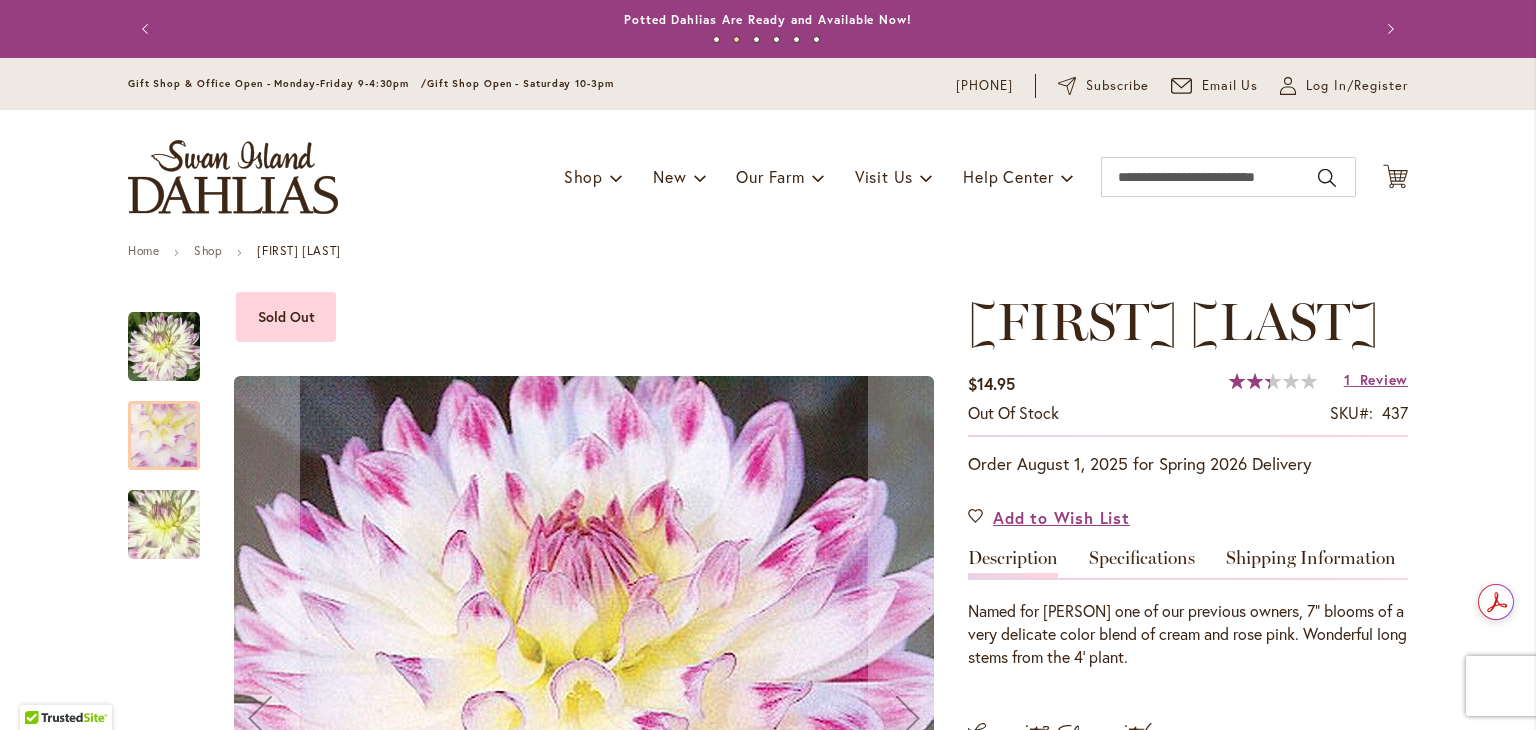 click at bounding box center [164, 525] 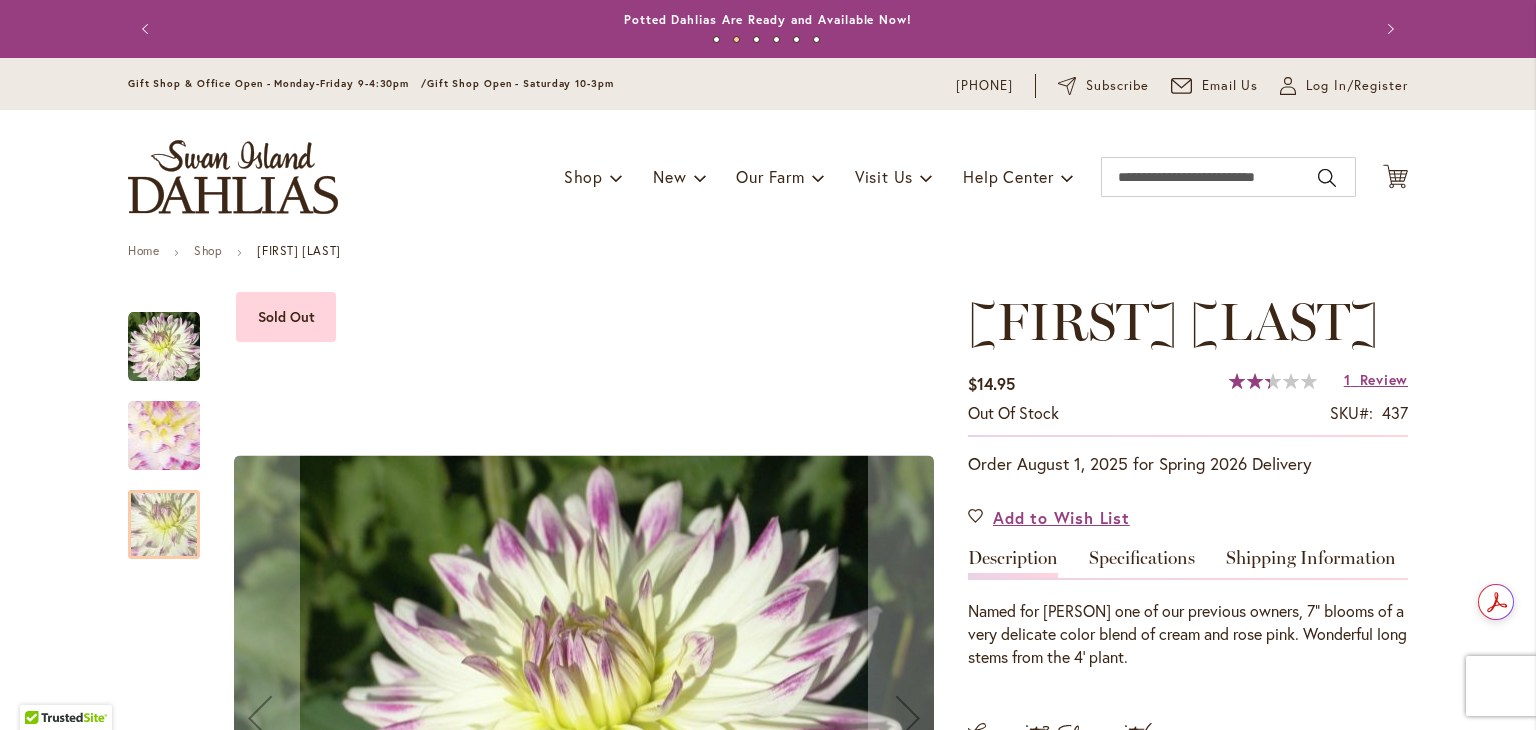 scroll, scrollTop: 302, scrollLeft: 0, axis: vertical 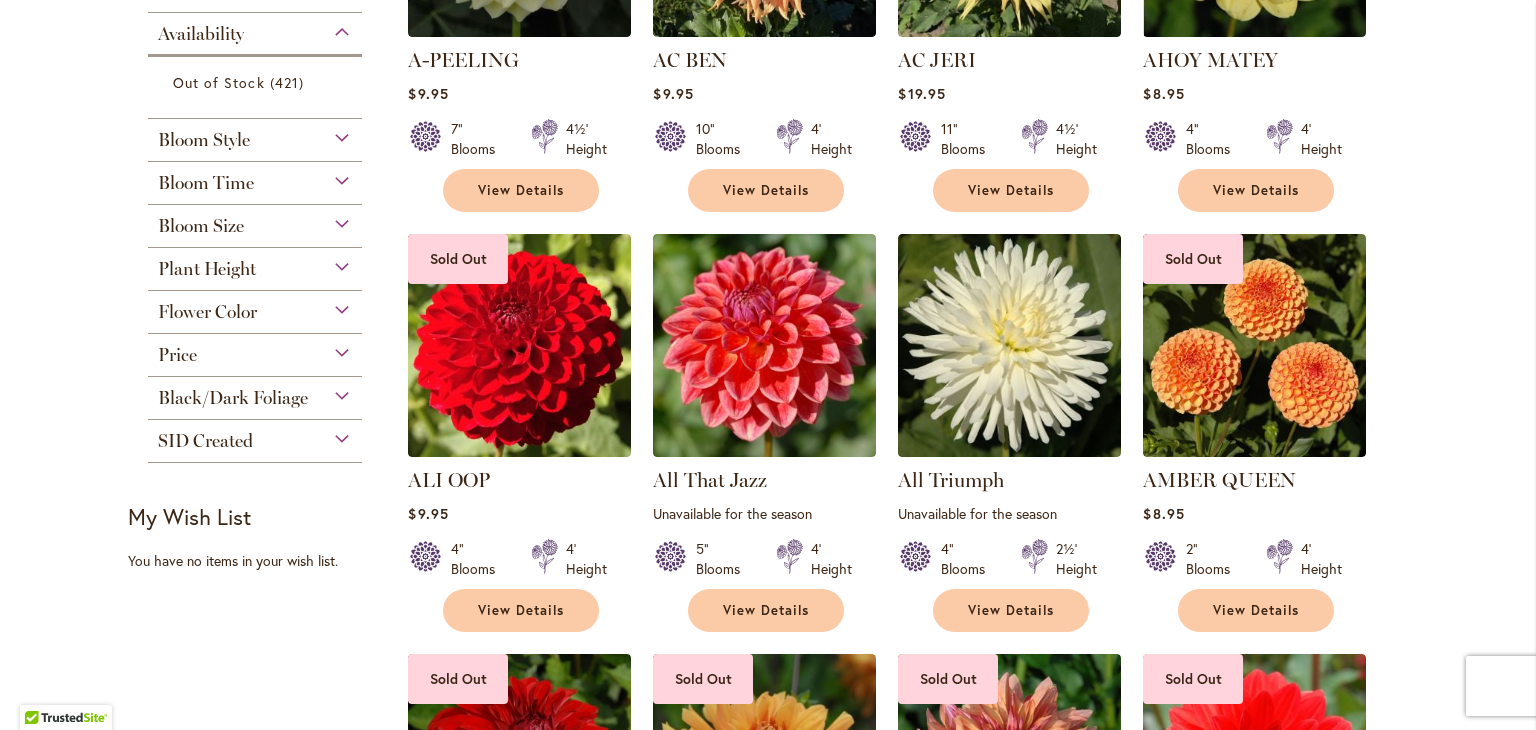 click on "Flower Color" at bounding box center (255, 307) 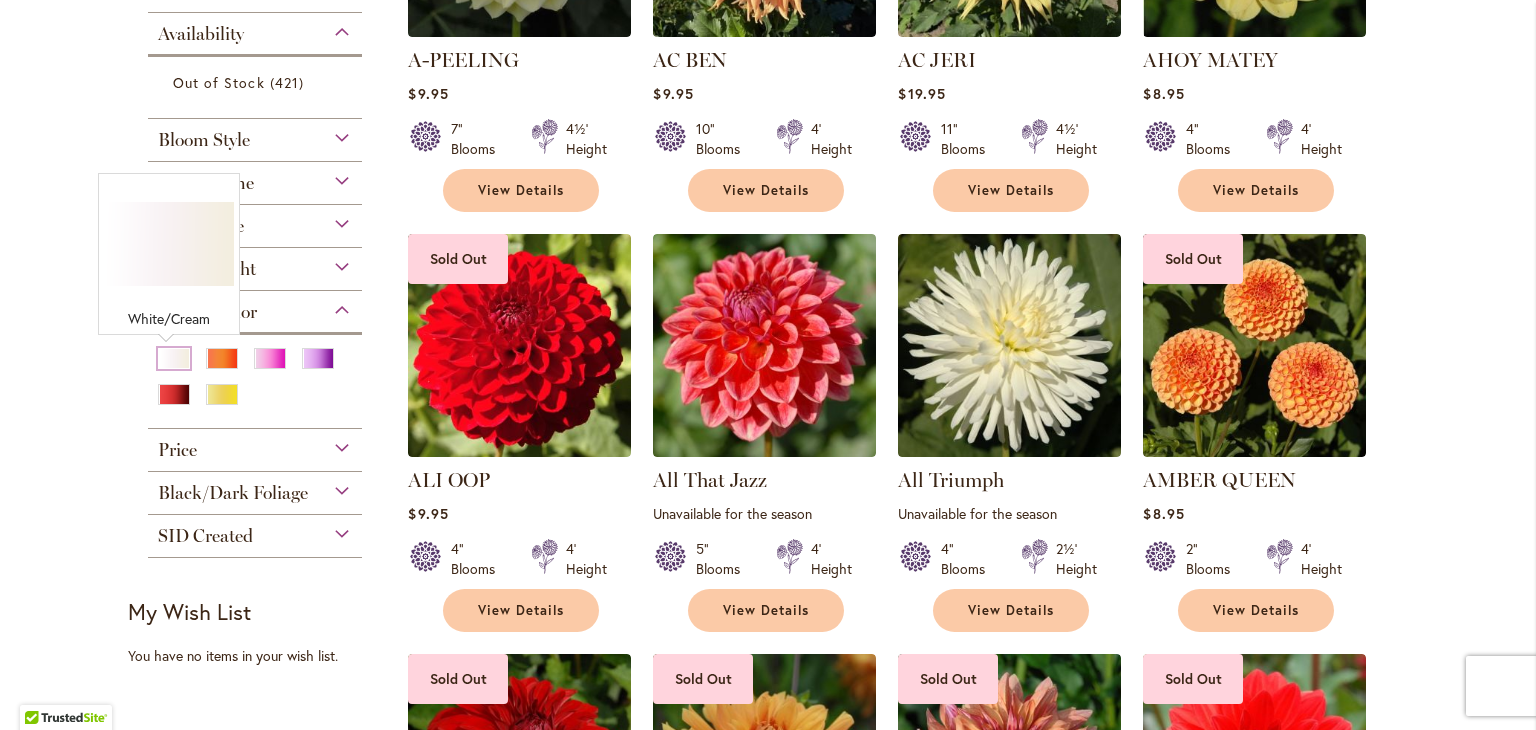 click at bounding box center [174, 358] 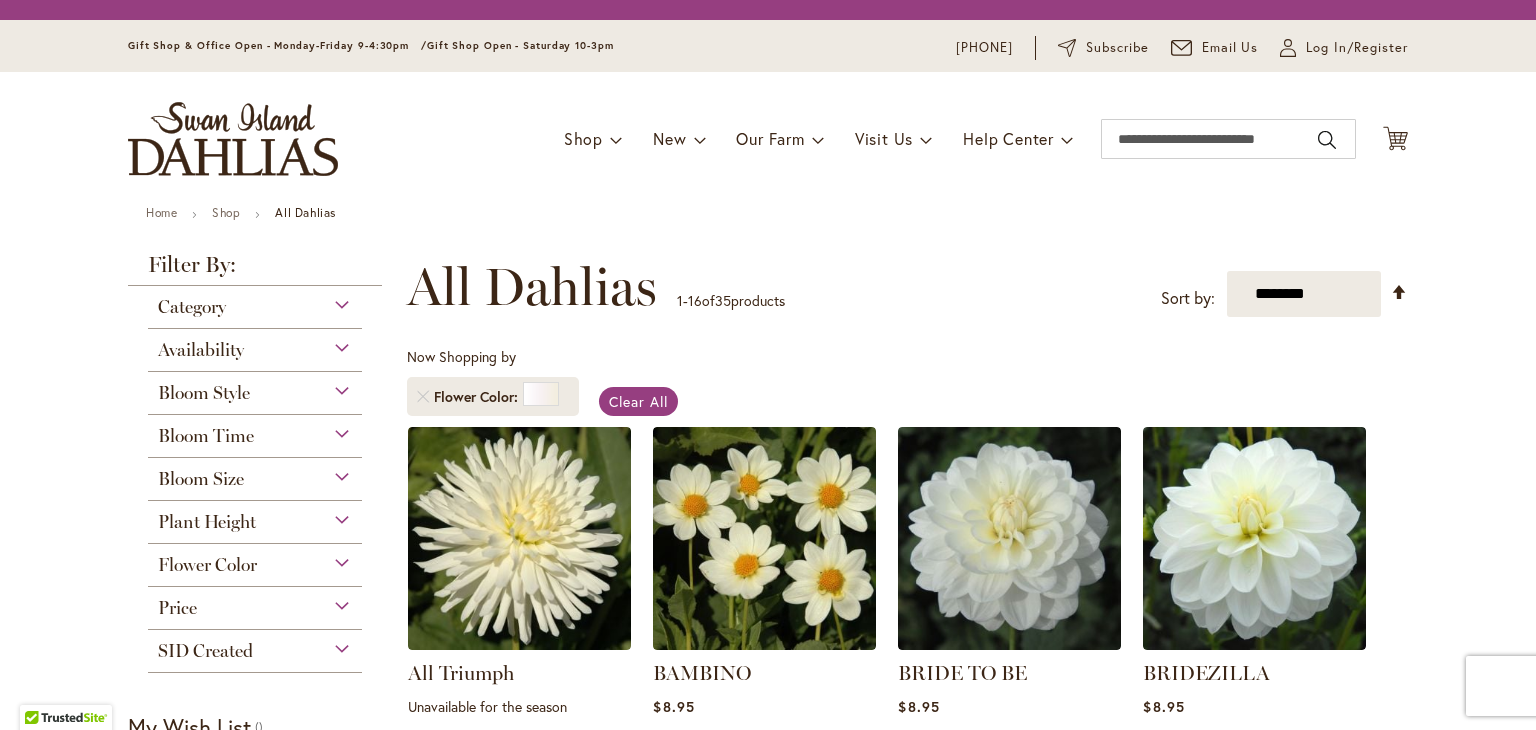 scroll, scrollTop: 0, scrollLeft: 0, axis: both 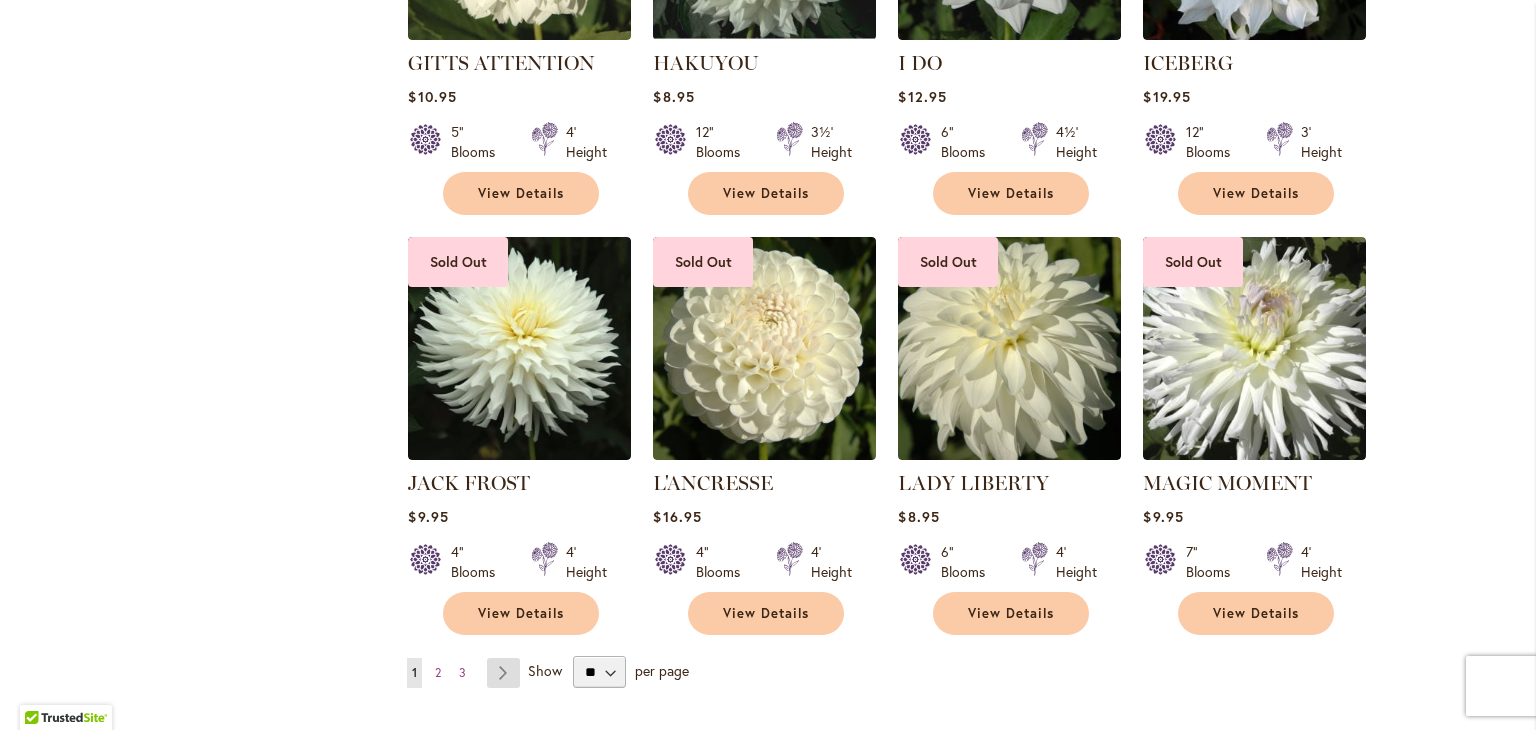 click on "Page
Next" at bounding box center [503, 673] 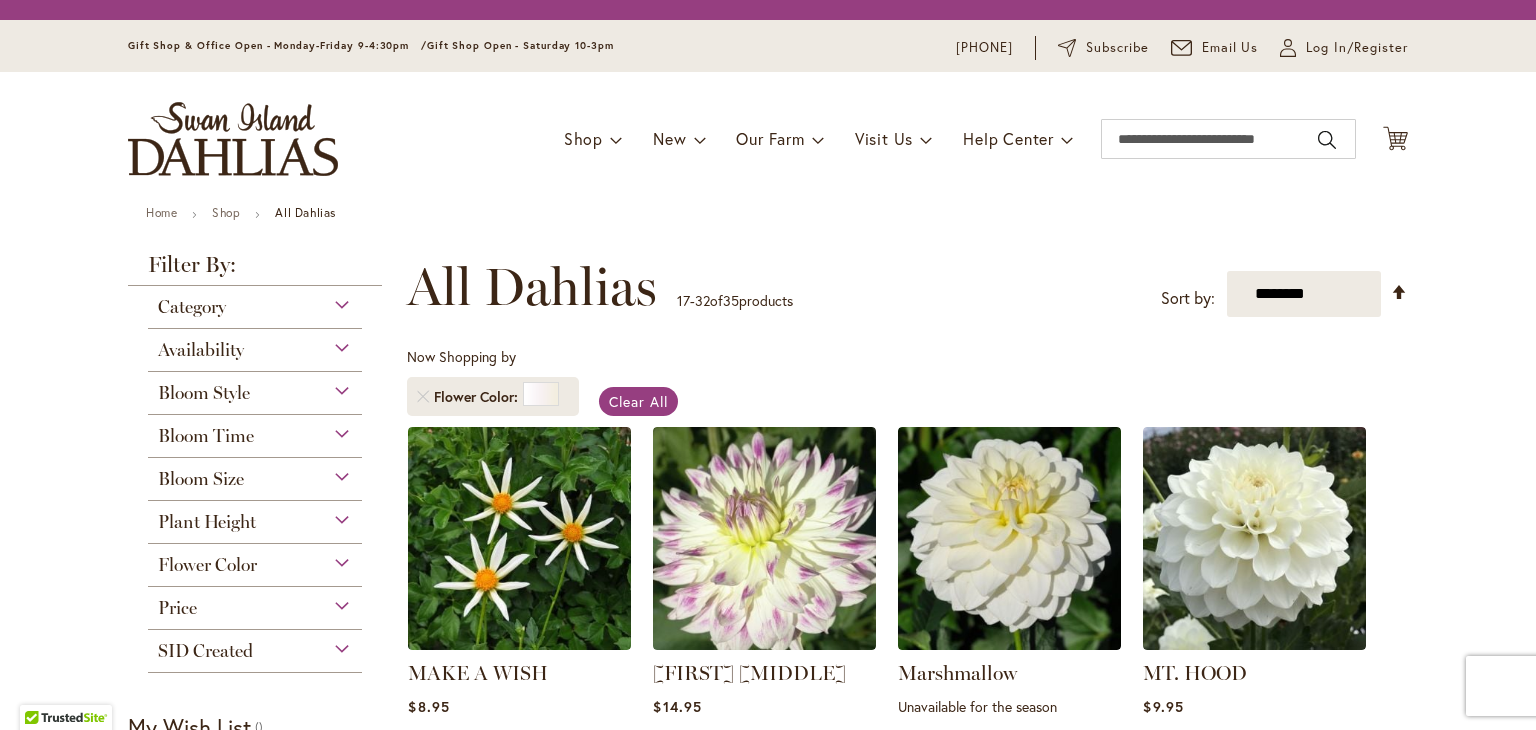 scroll, scrollTop: 0, scrollLeft: 0, axis: both 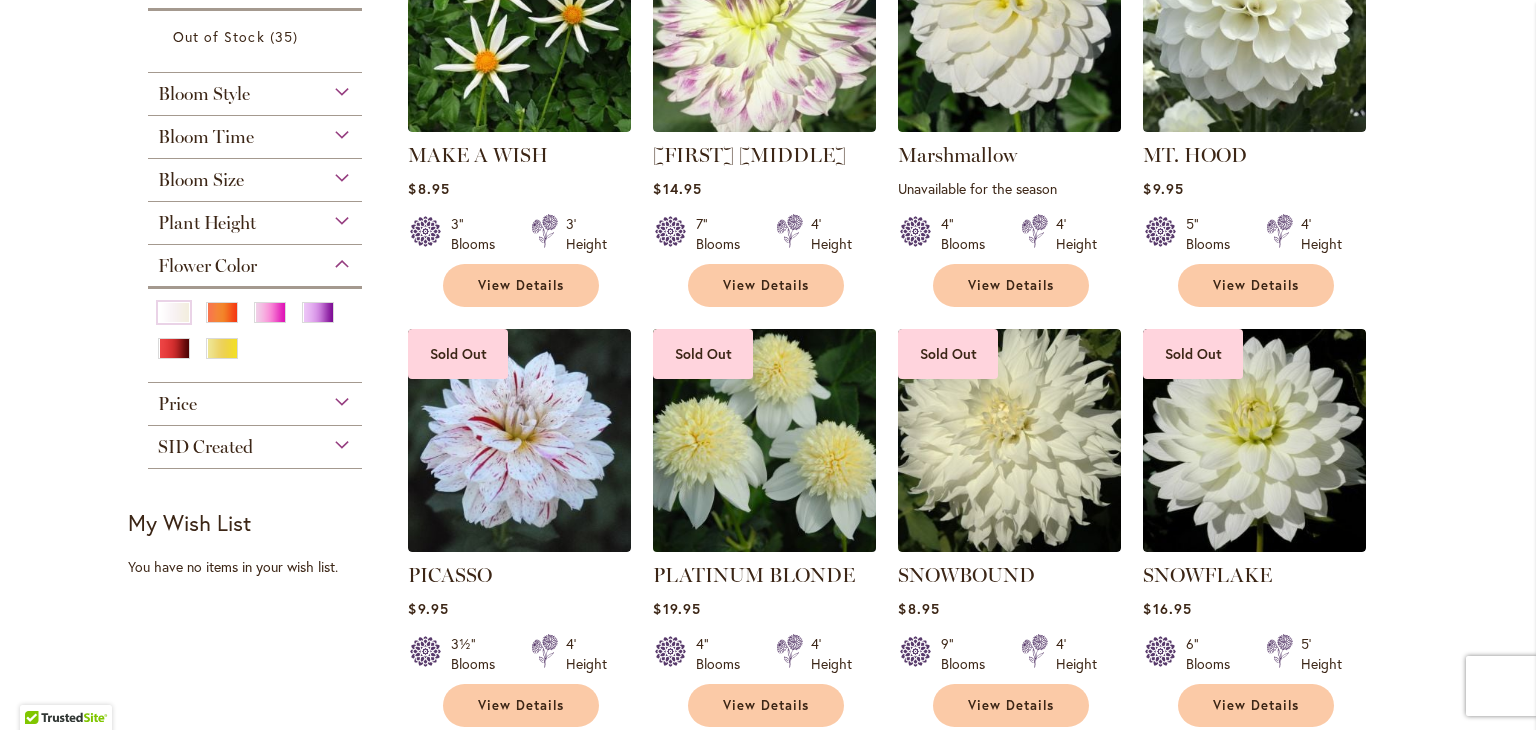 click at bounding box center (765, 440) 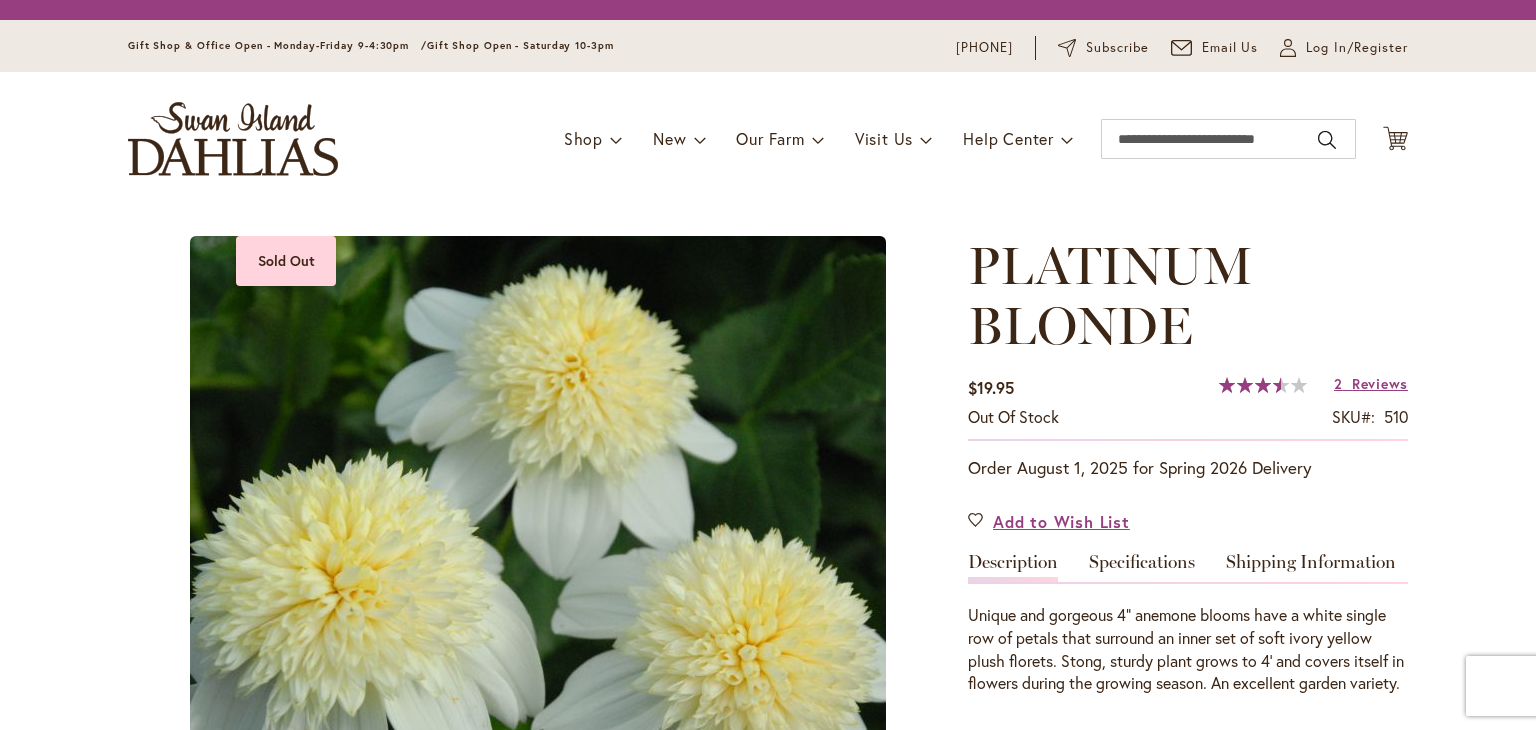 scroll, scrollTop: 0, scrollLeft: 0, axis: both 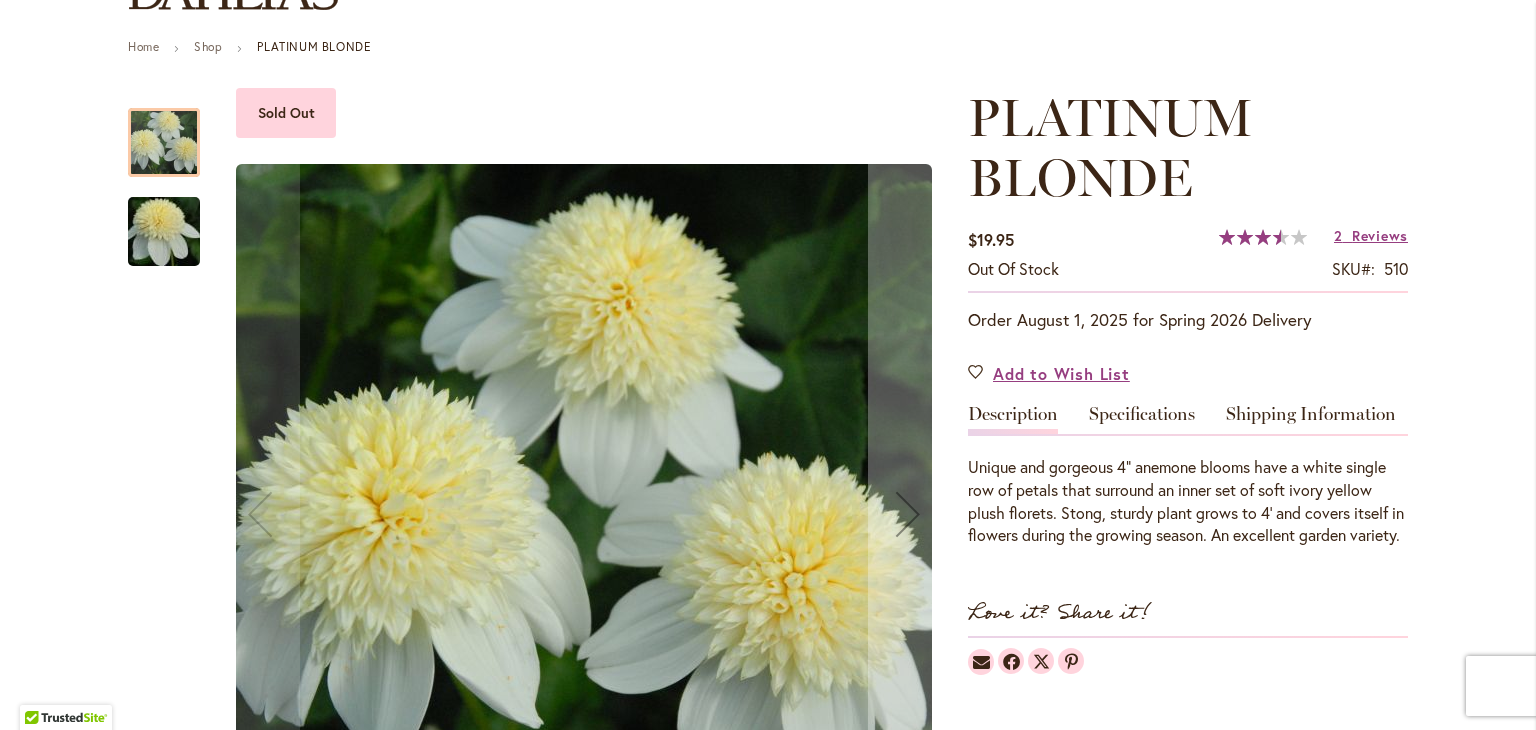 click at bounding box center (164, 142) 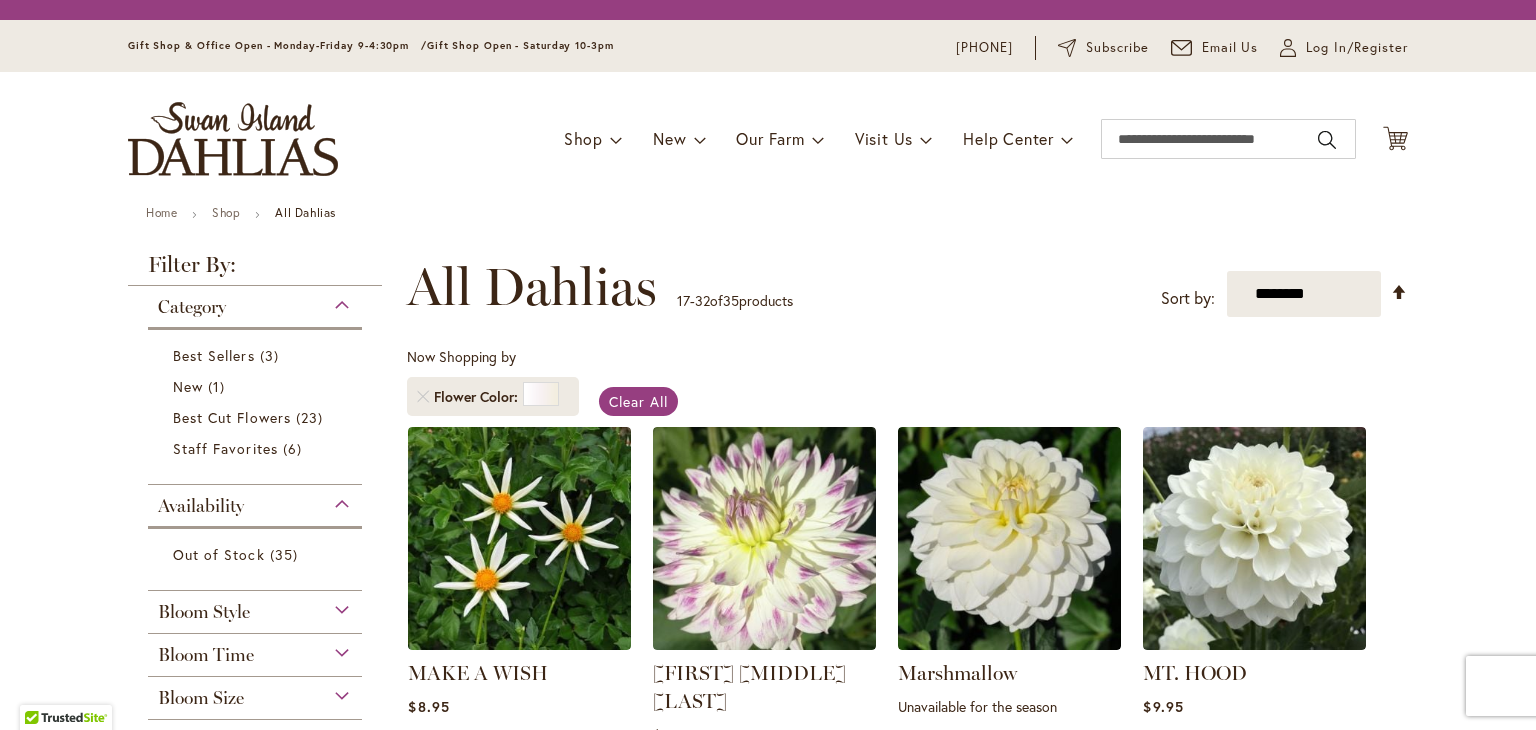scroll, scrollTop: 0, scrollLeft: 0, axis: both 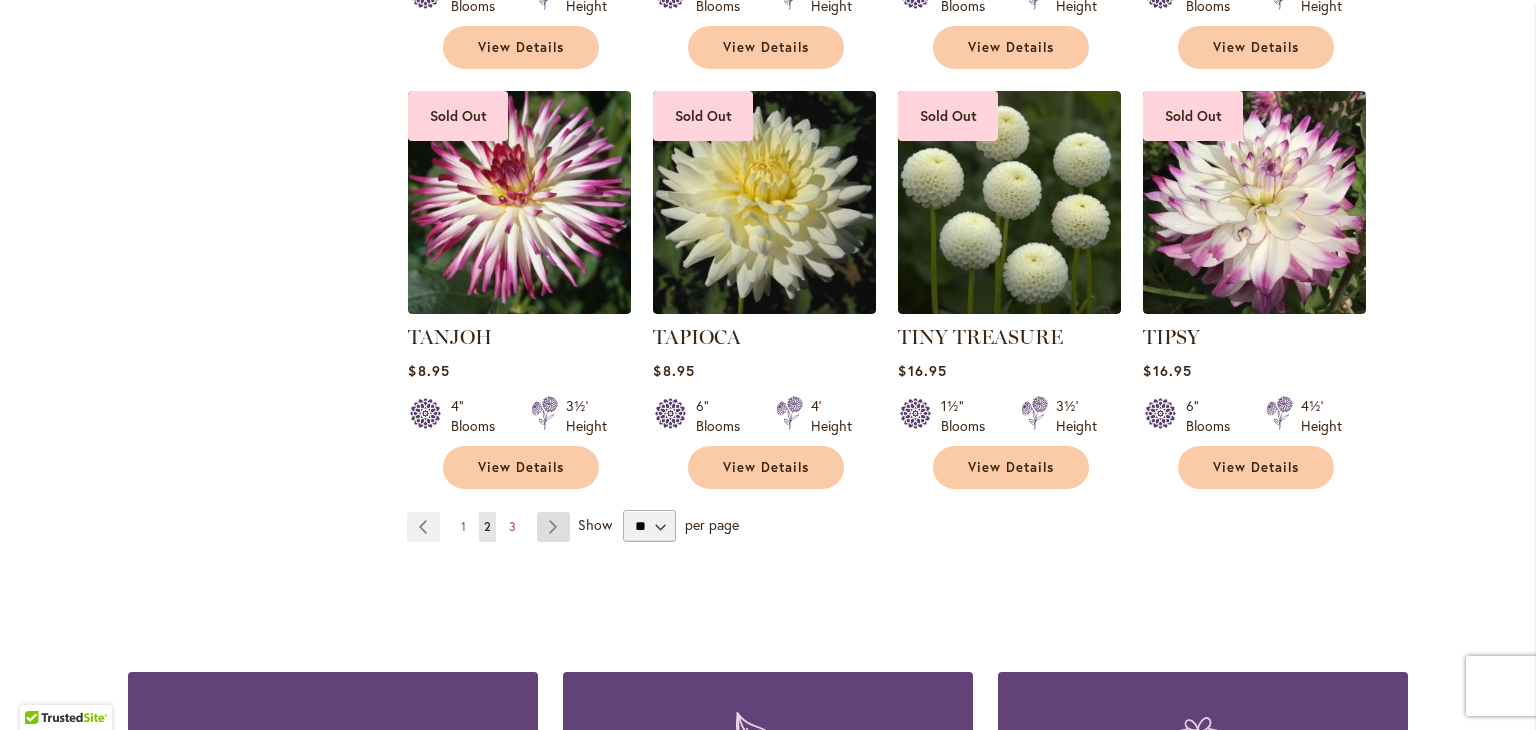 click on "Page
Next" at bounding box center [553, 527] 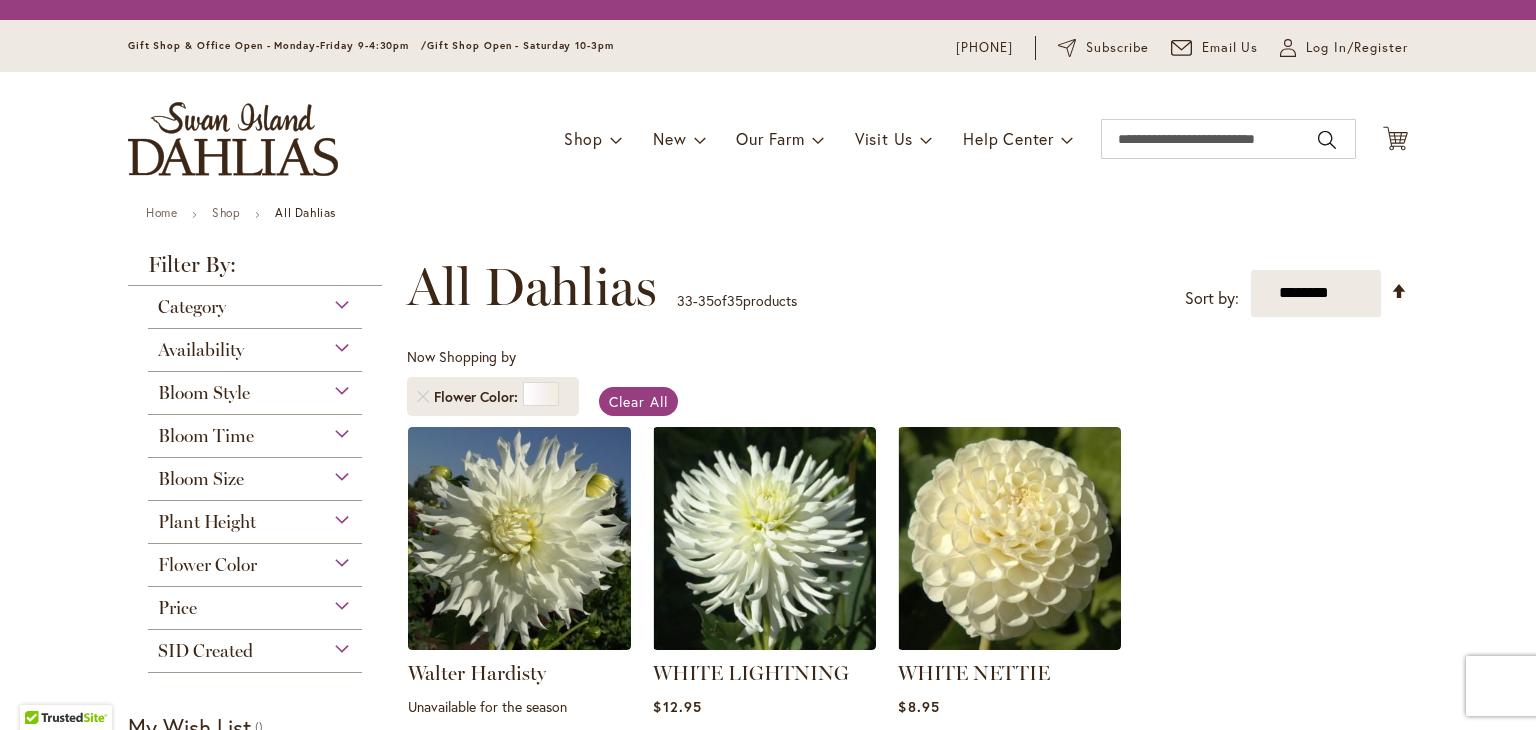scroll, scrollTop: 0, scrollLeft: 0, axis: both 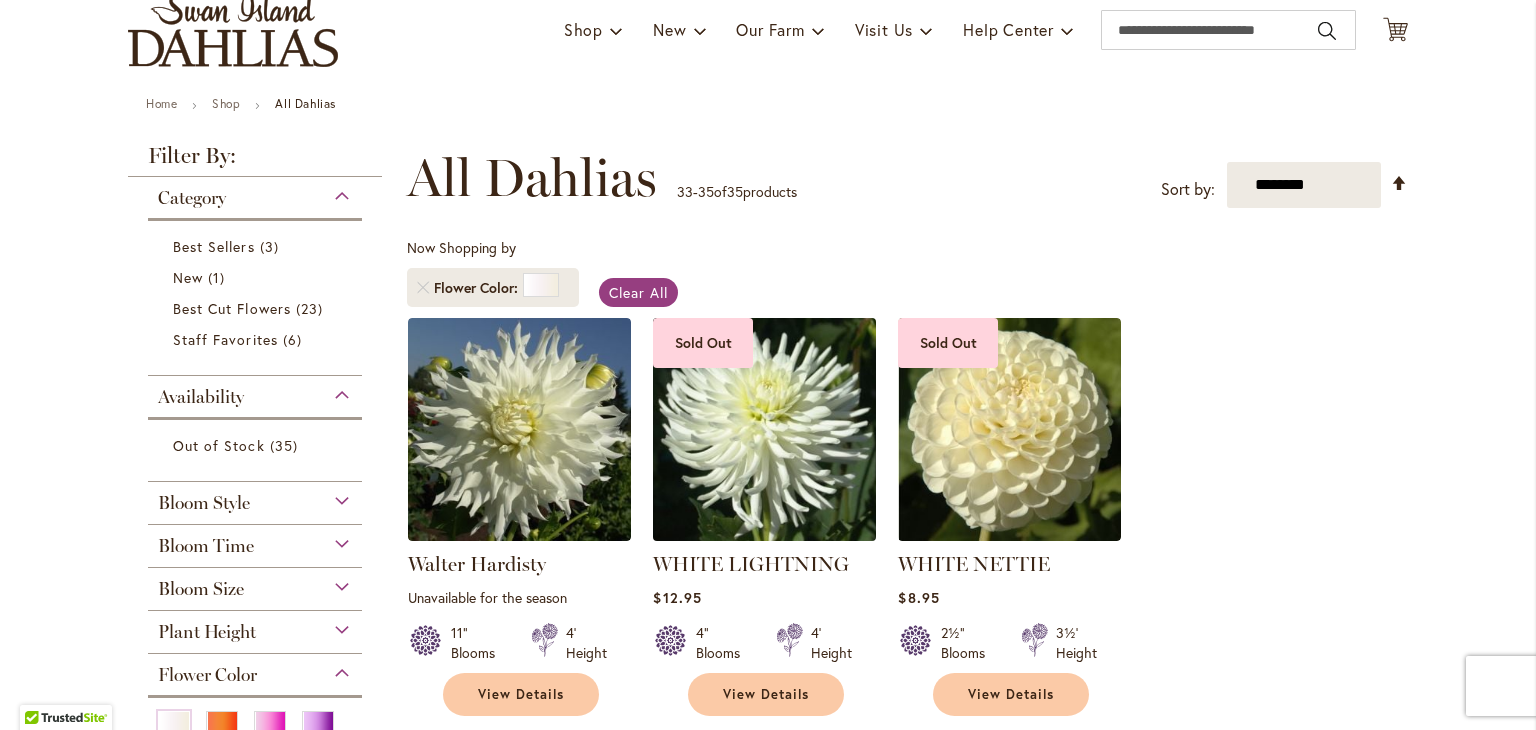 click at bounding box center (765, 429) 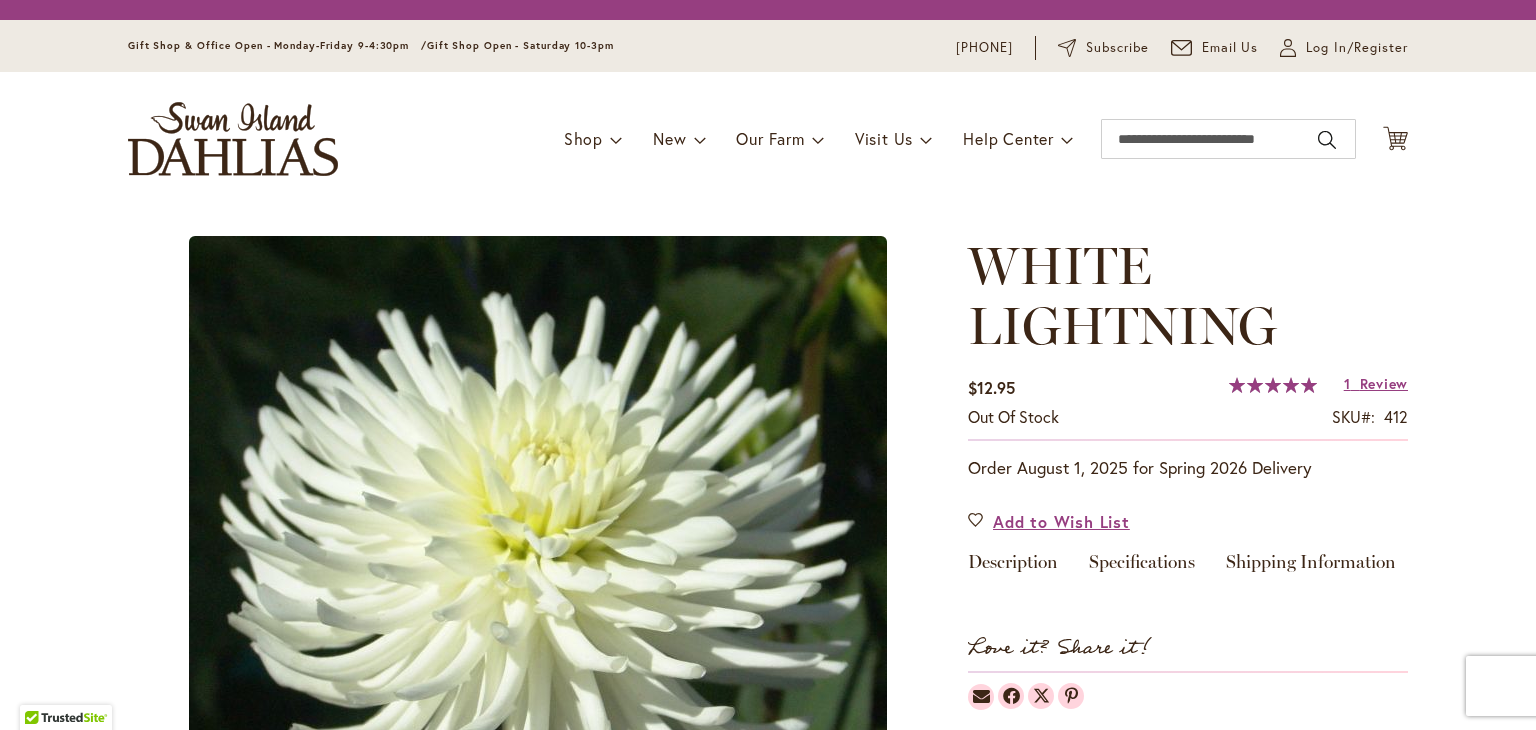 scroll, scrollTop: 0, scrollLeft: 0, axis: both 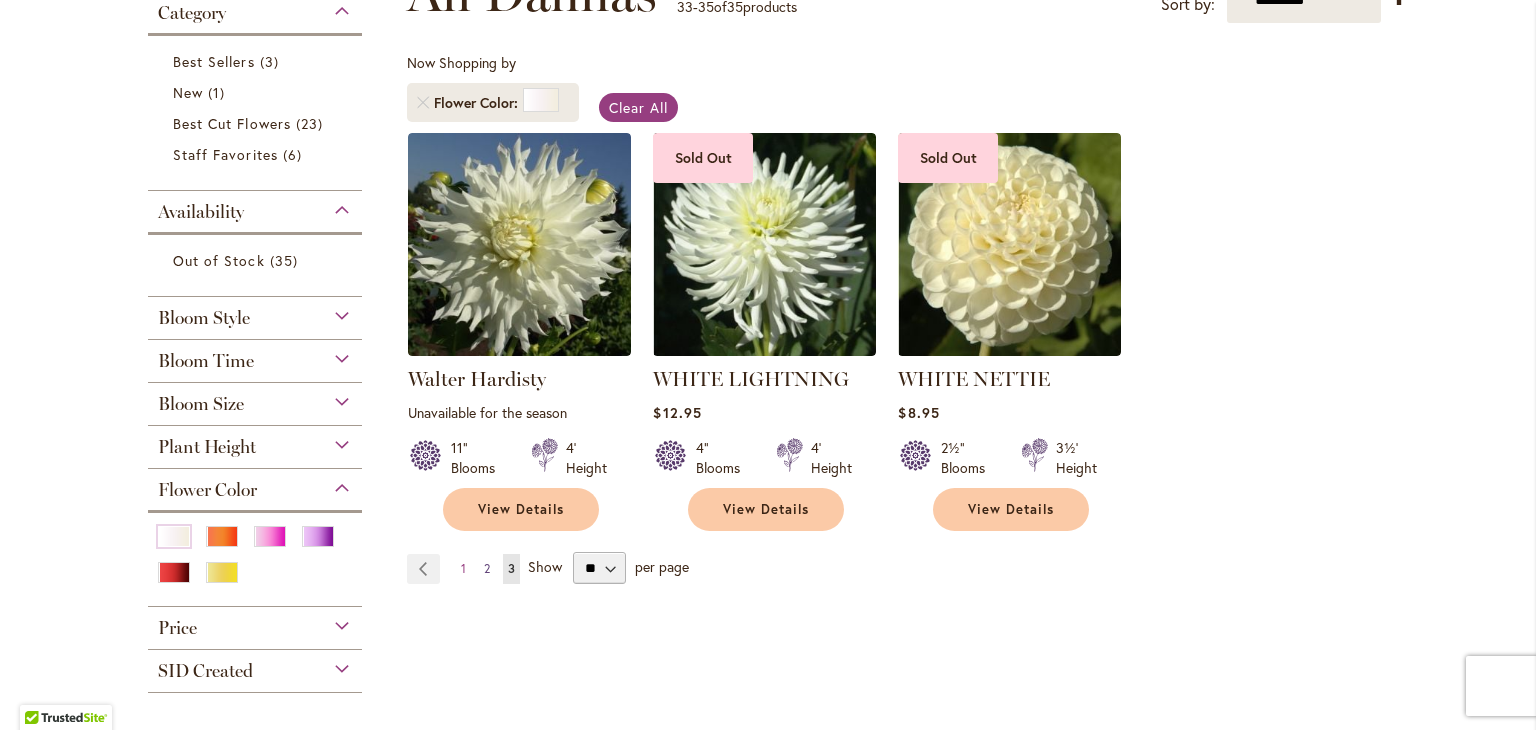 click on "2" at bounding box center [487, 568] 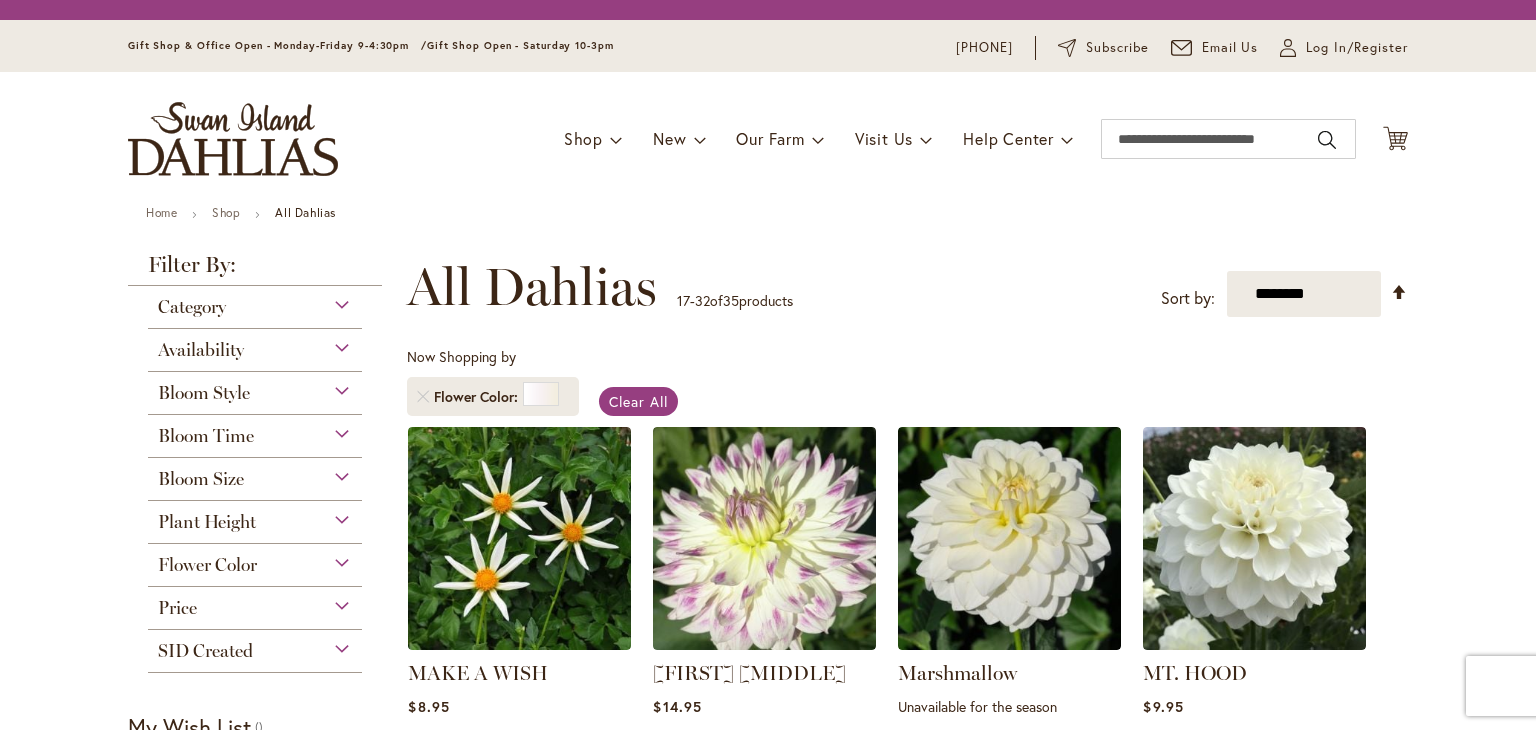 scroll, scrollTop: 0, scrollLeft: 0, axis: both 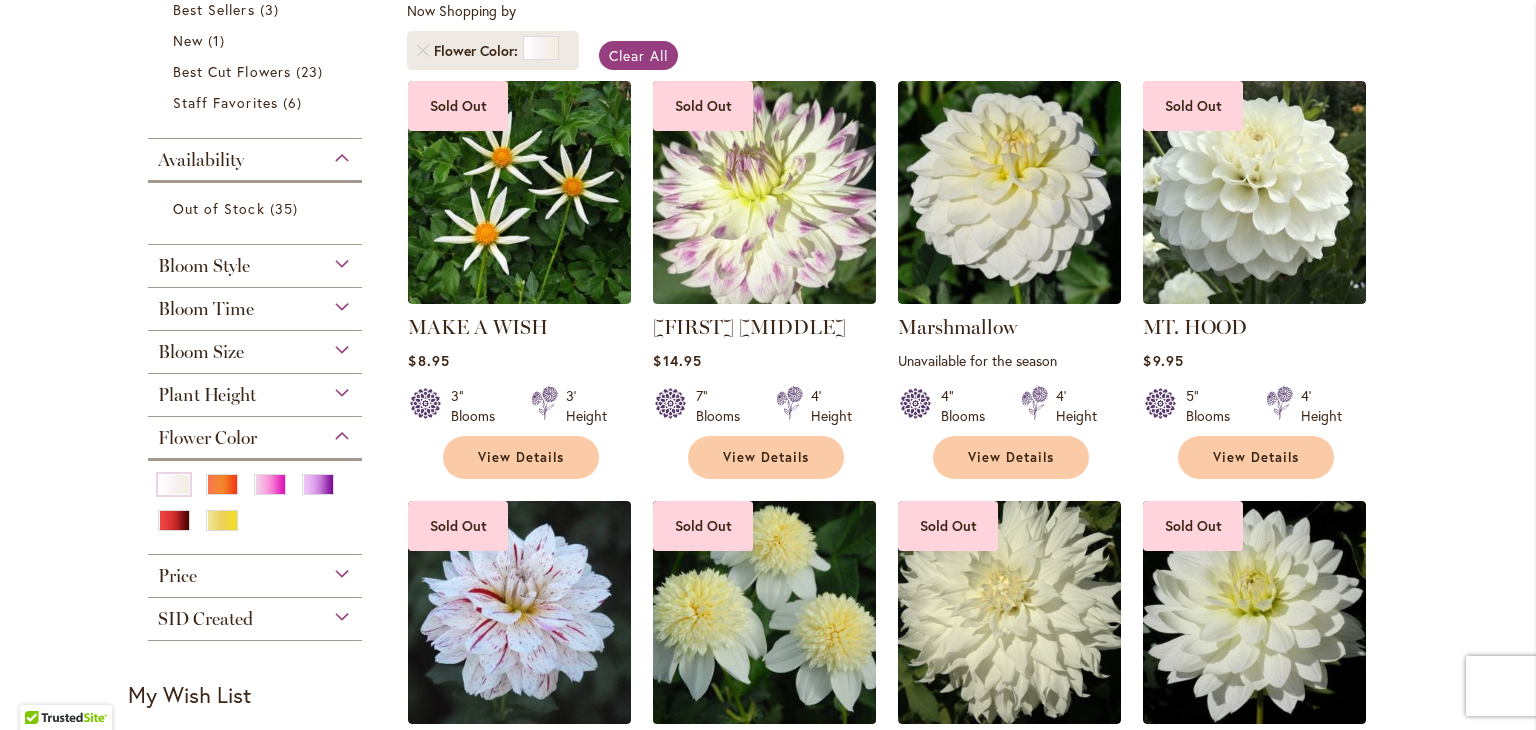 click at bounding box center (765, 612) 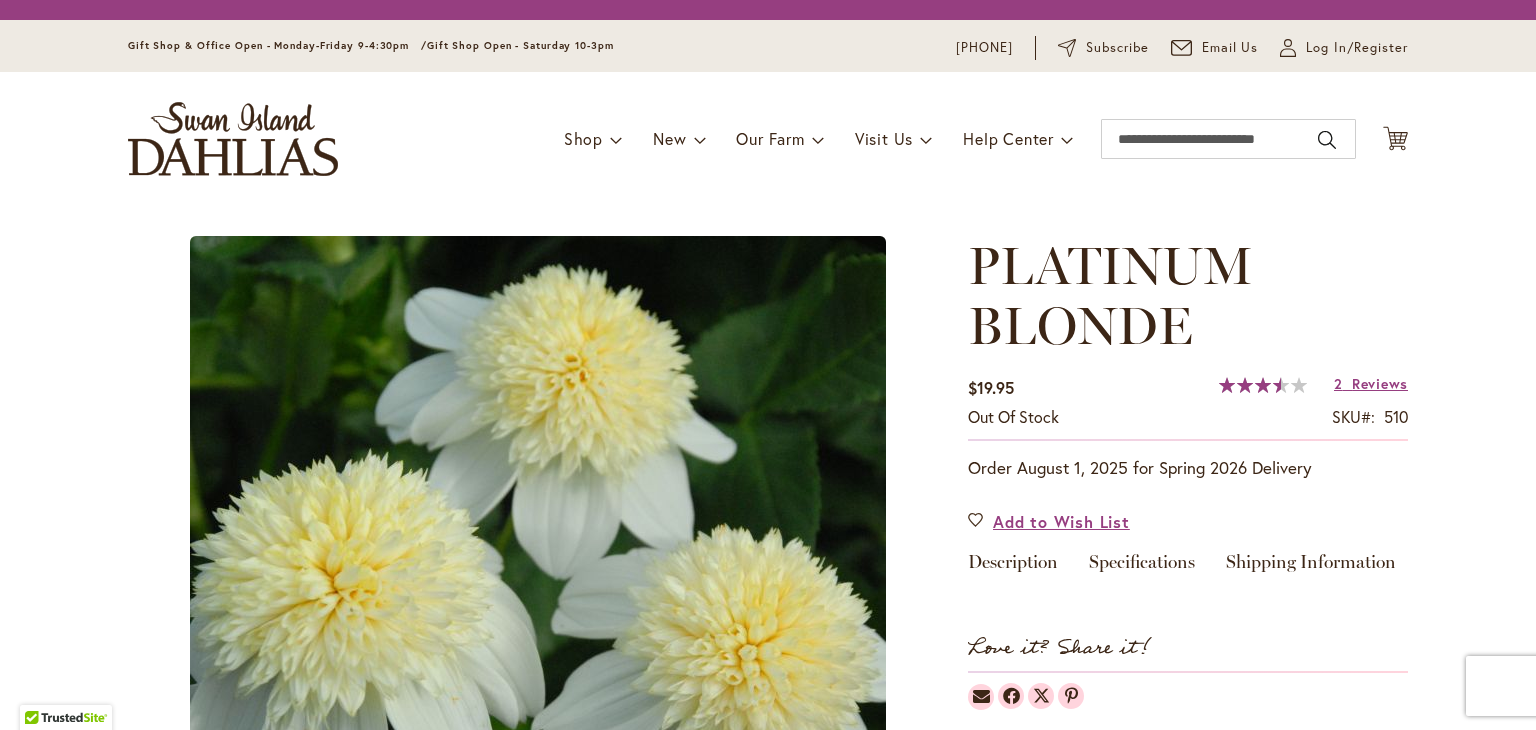 scroll, scrollTop: 0, scrollLeft: 0, axis: both 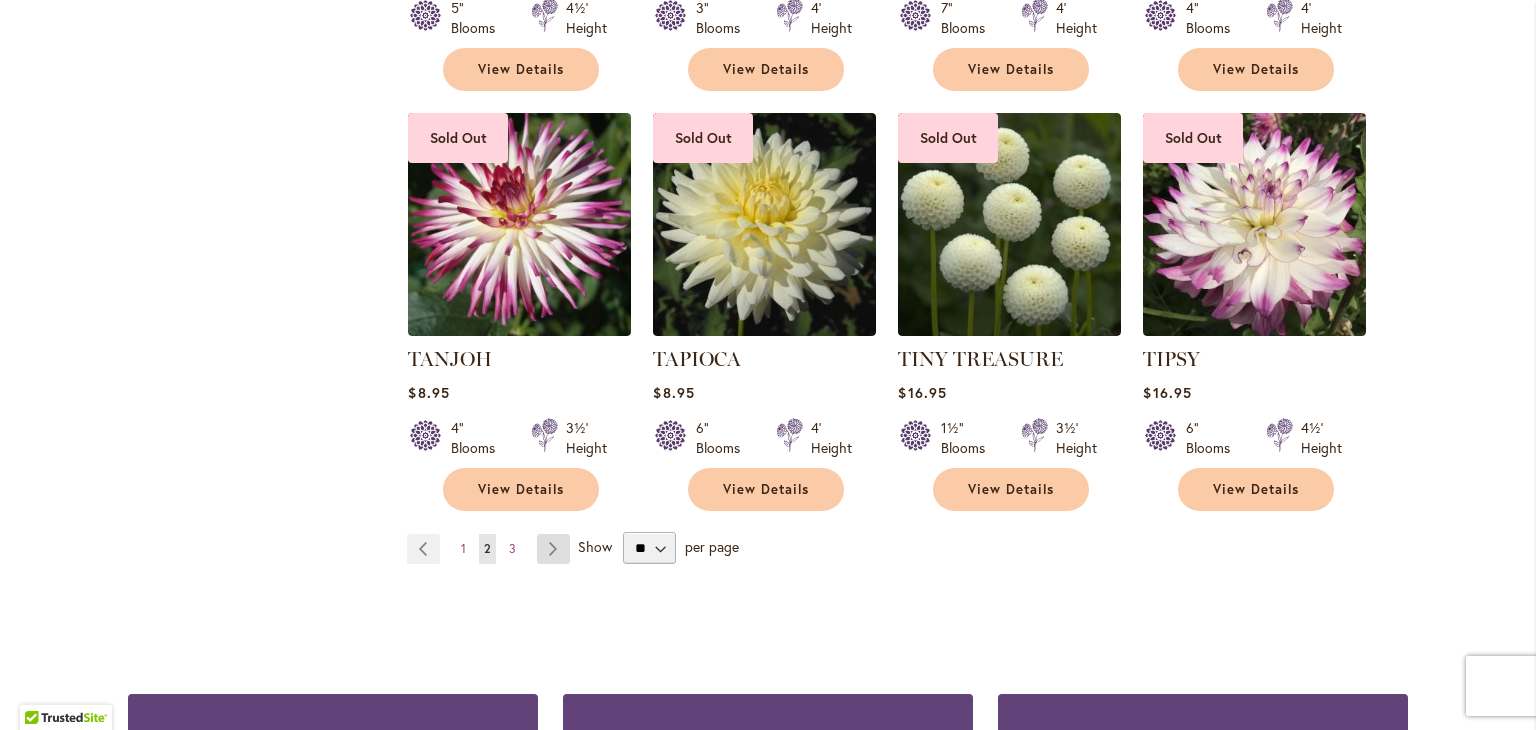 click on "Page
Next" at bounding box center [553, 549] 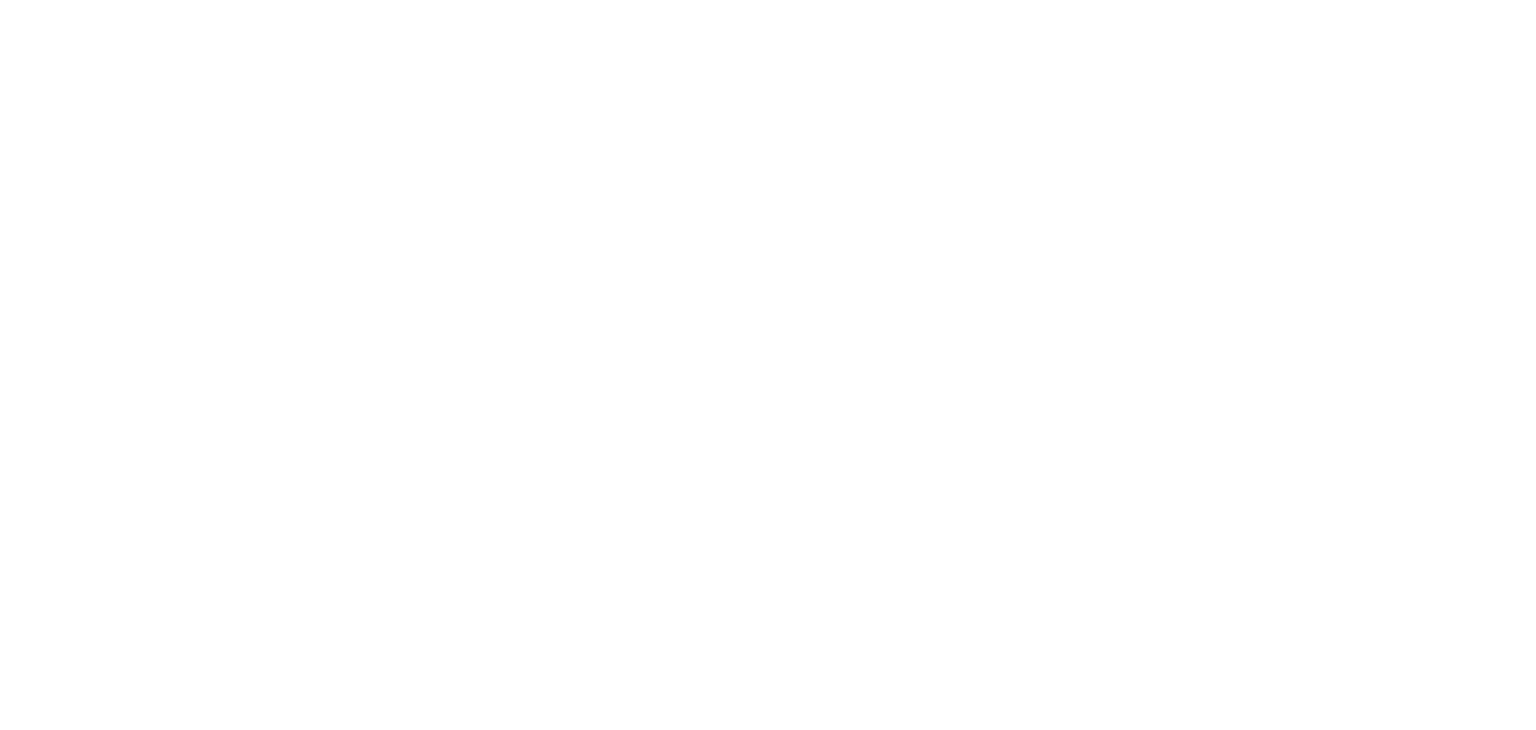 scroll, scrollTop: 0, scrollLeft: 0, axis: both 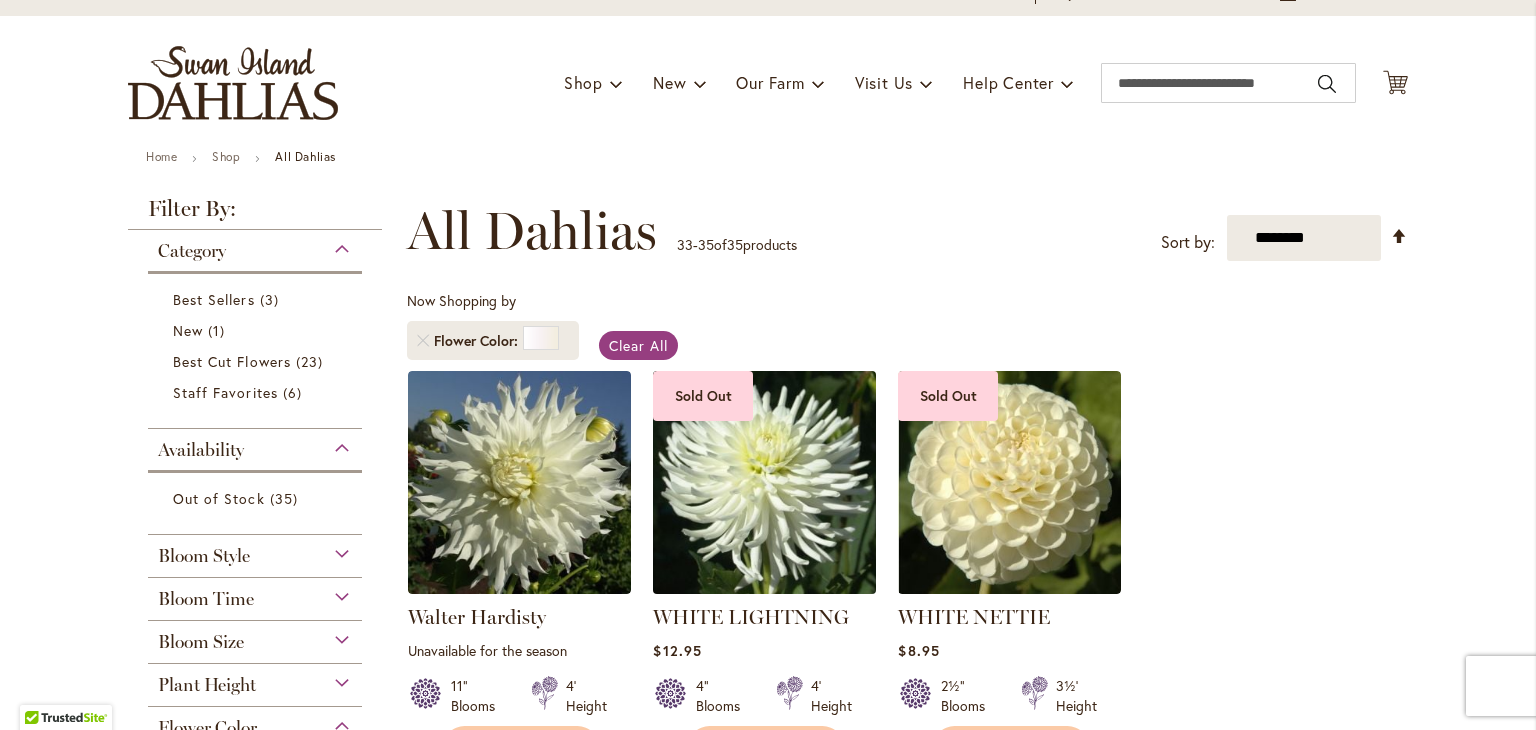 click at bounding box center (765, 482) 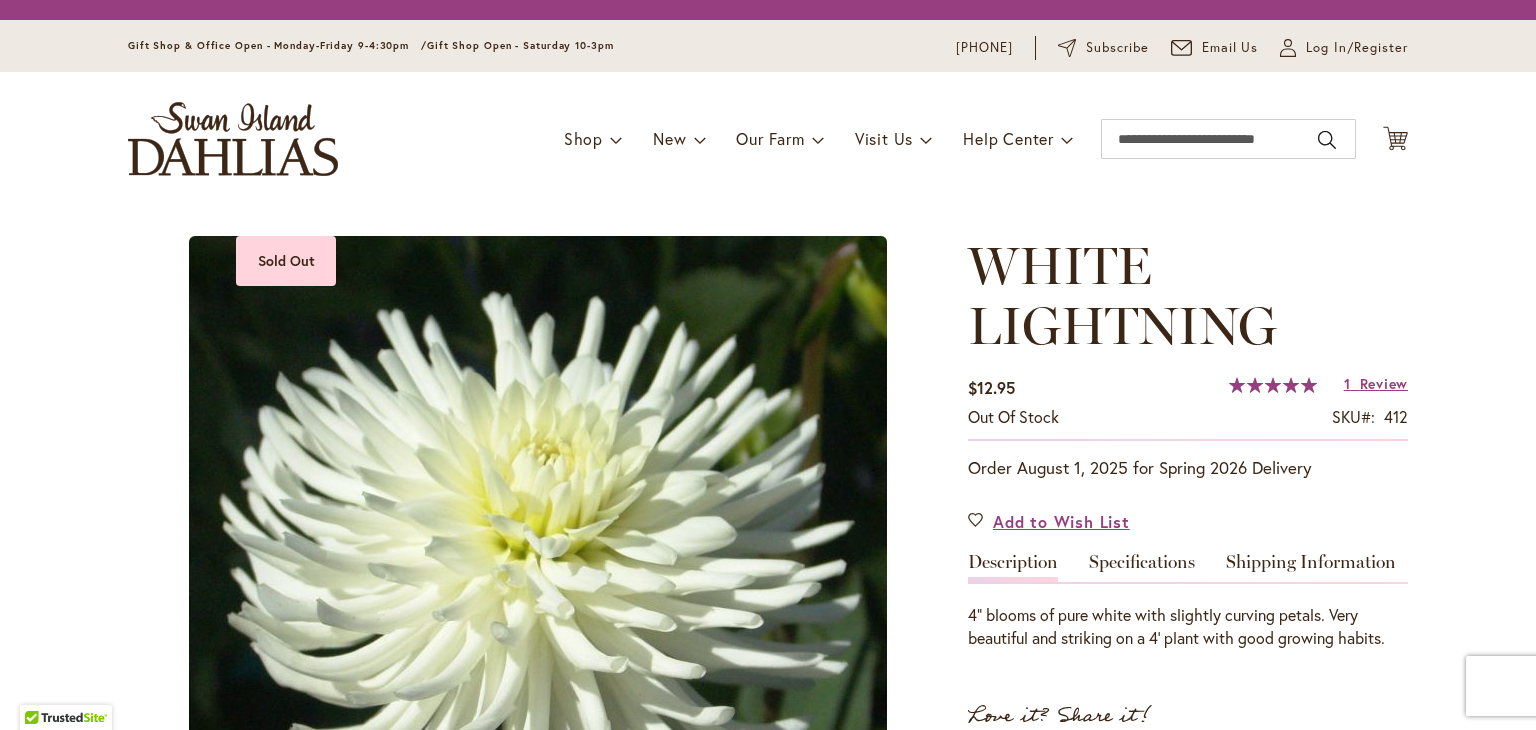 scroll, scrollTop: 0, scrollLeft: 0, axis: both 